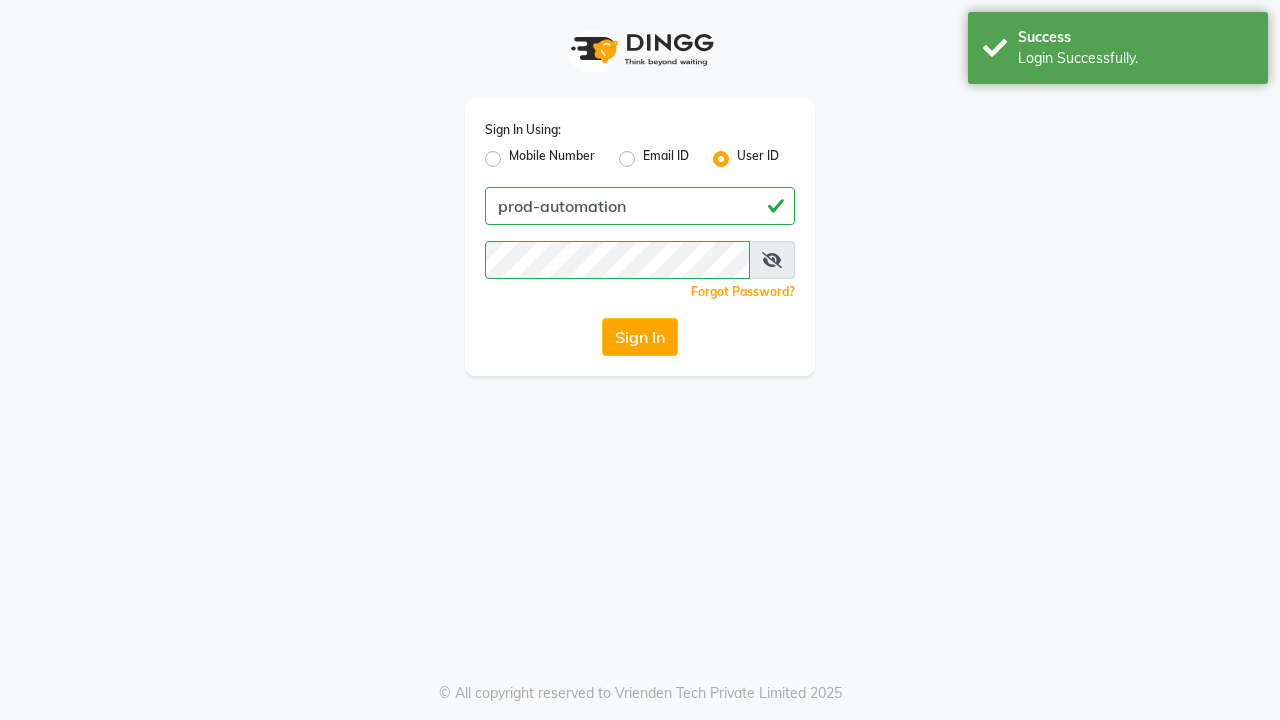 scroll, scrollTop: 0, scrollLeft: 0, axis: both 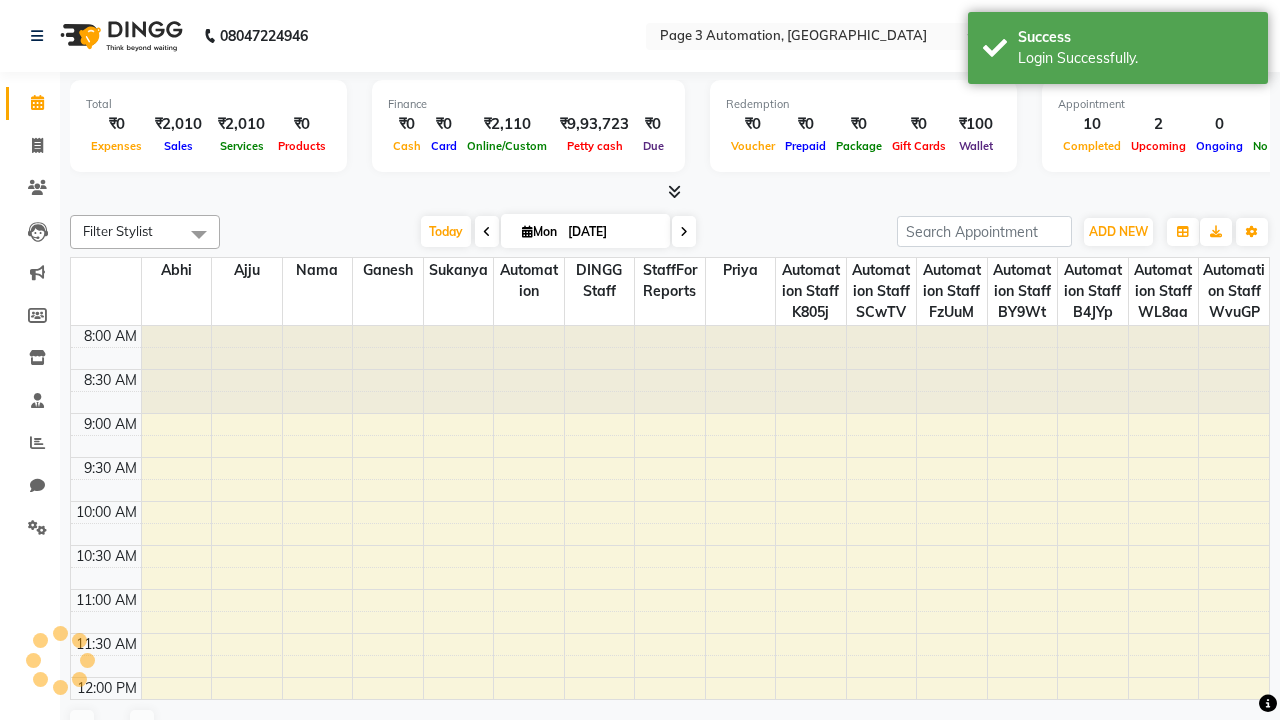 select on "en" 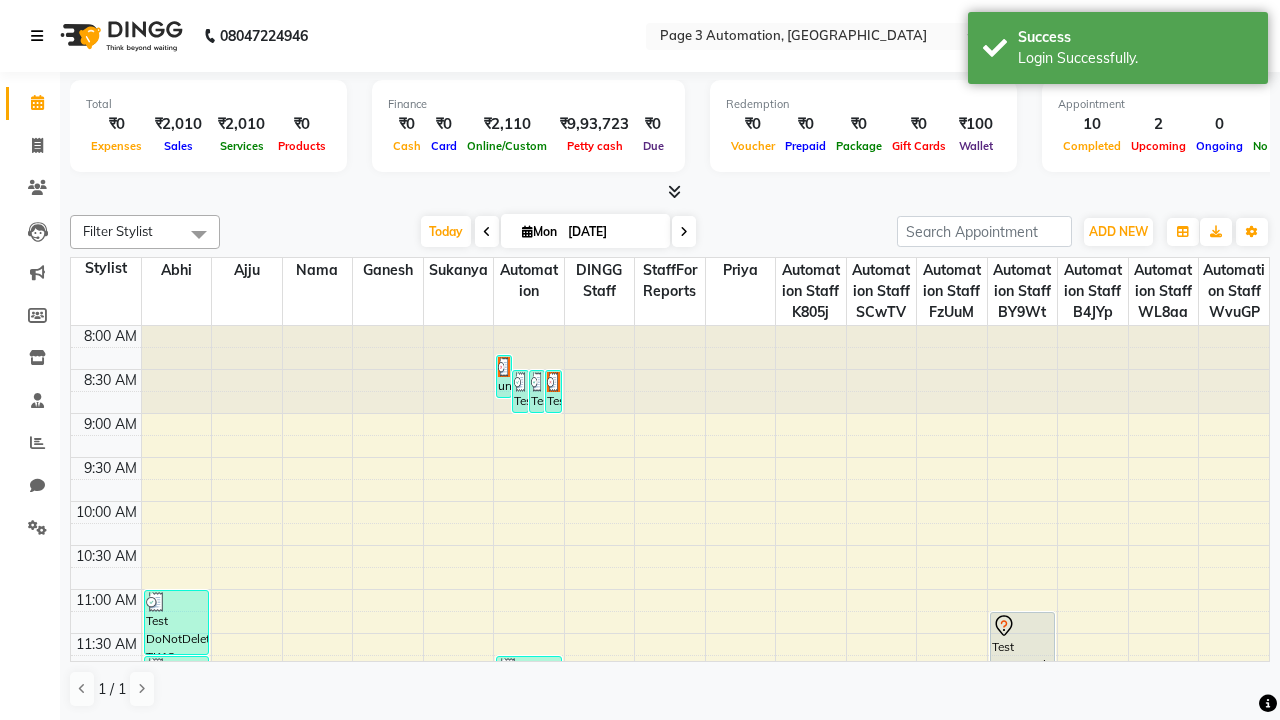 click at bounding box center [37, 36] 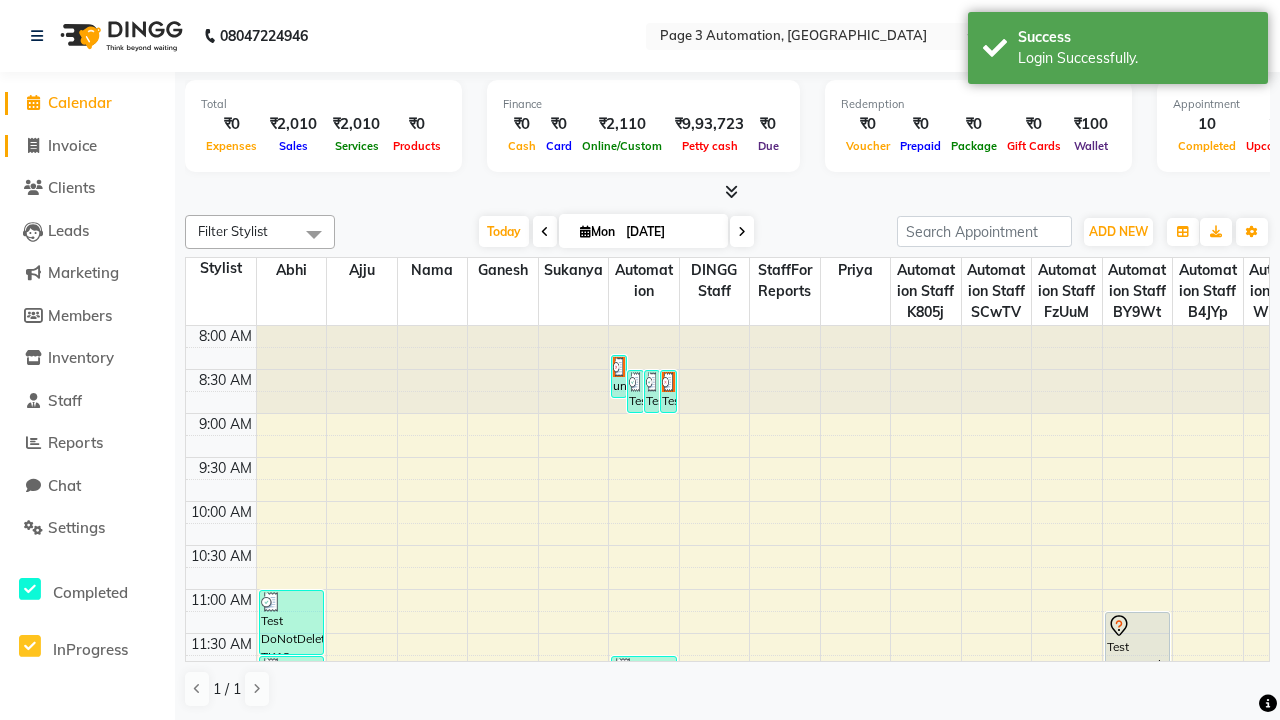 click on "Invoice" 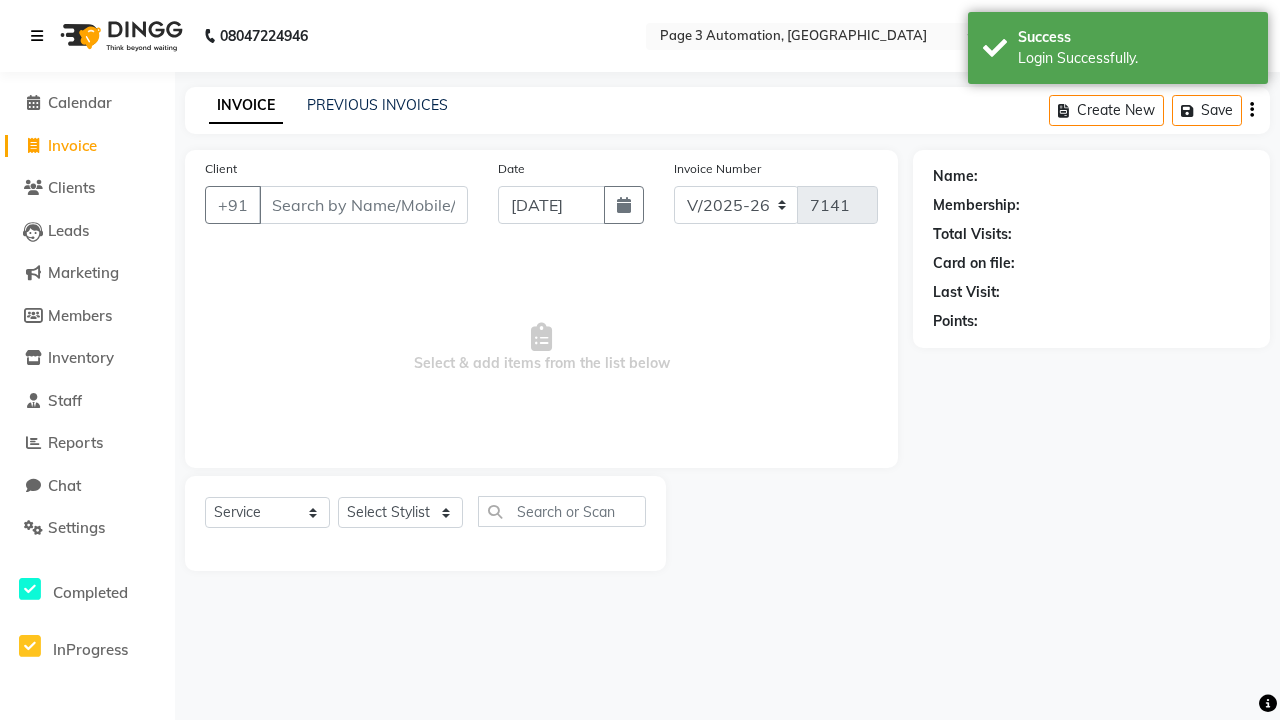 click at bounding box center [37, 36] 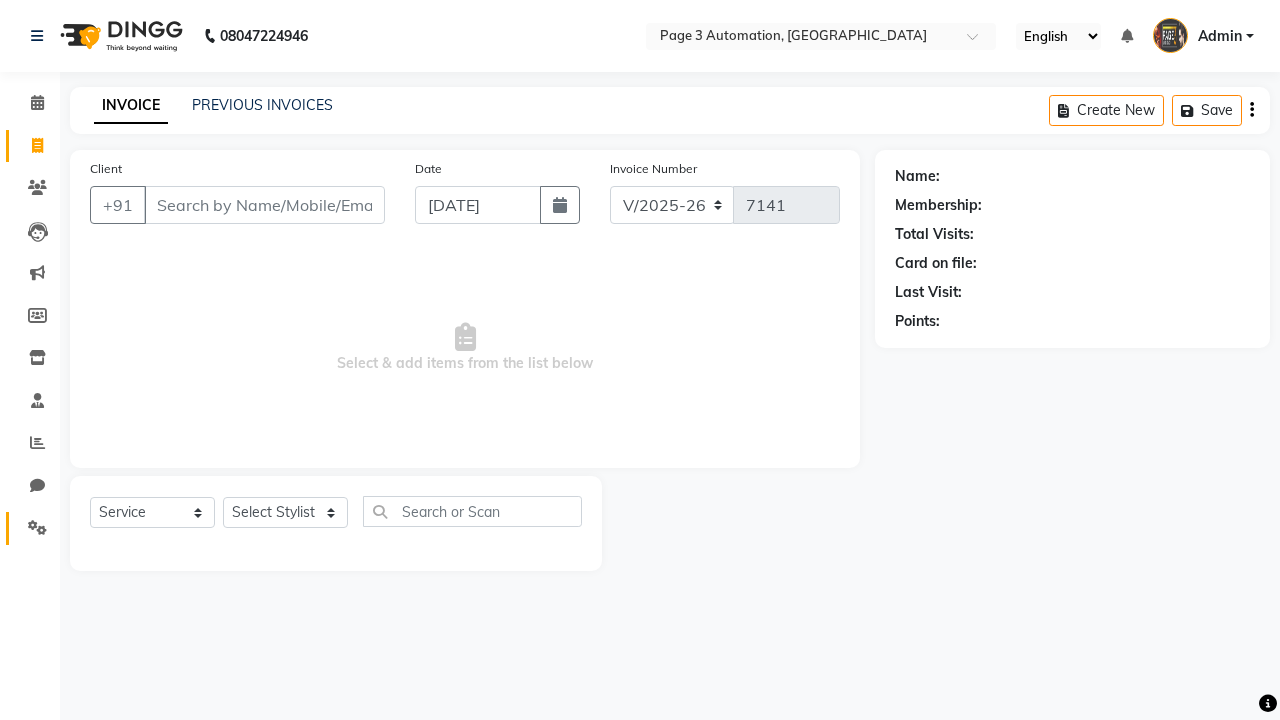 click 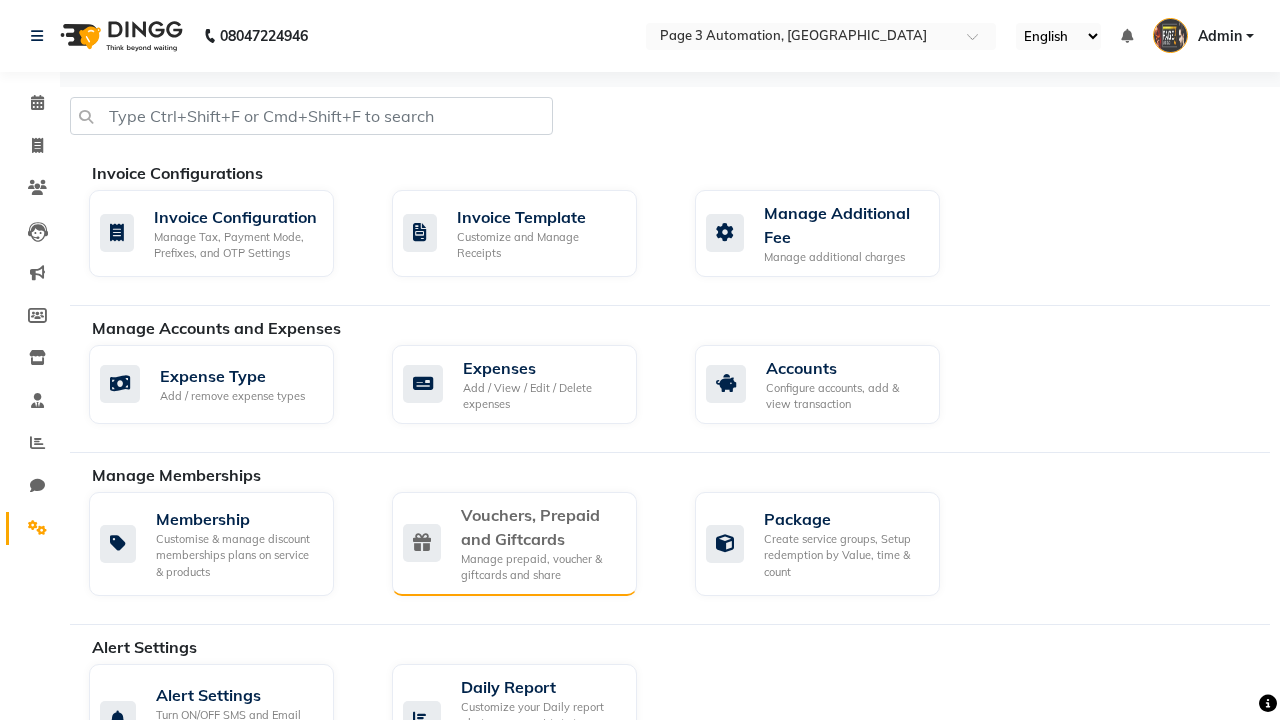 click on "Vouchers, Prepaid and Giftcards" 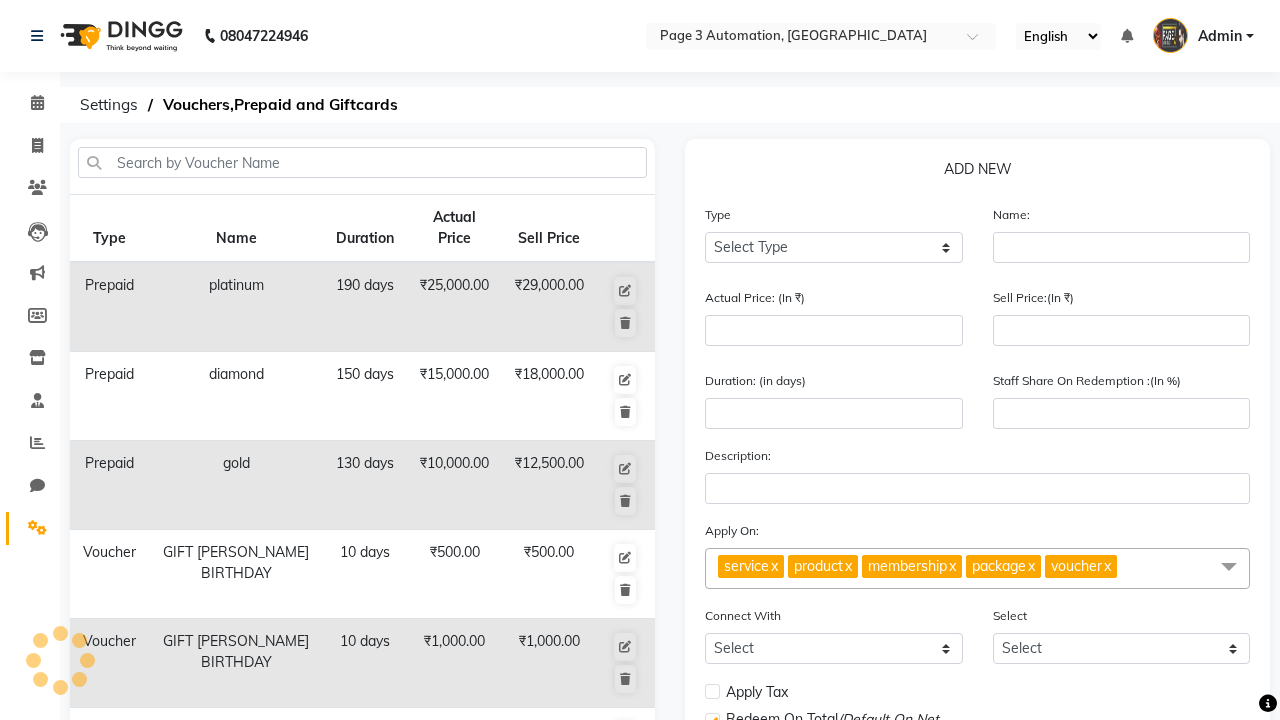 select on "G" 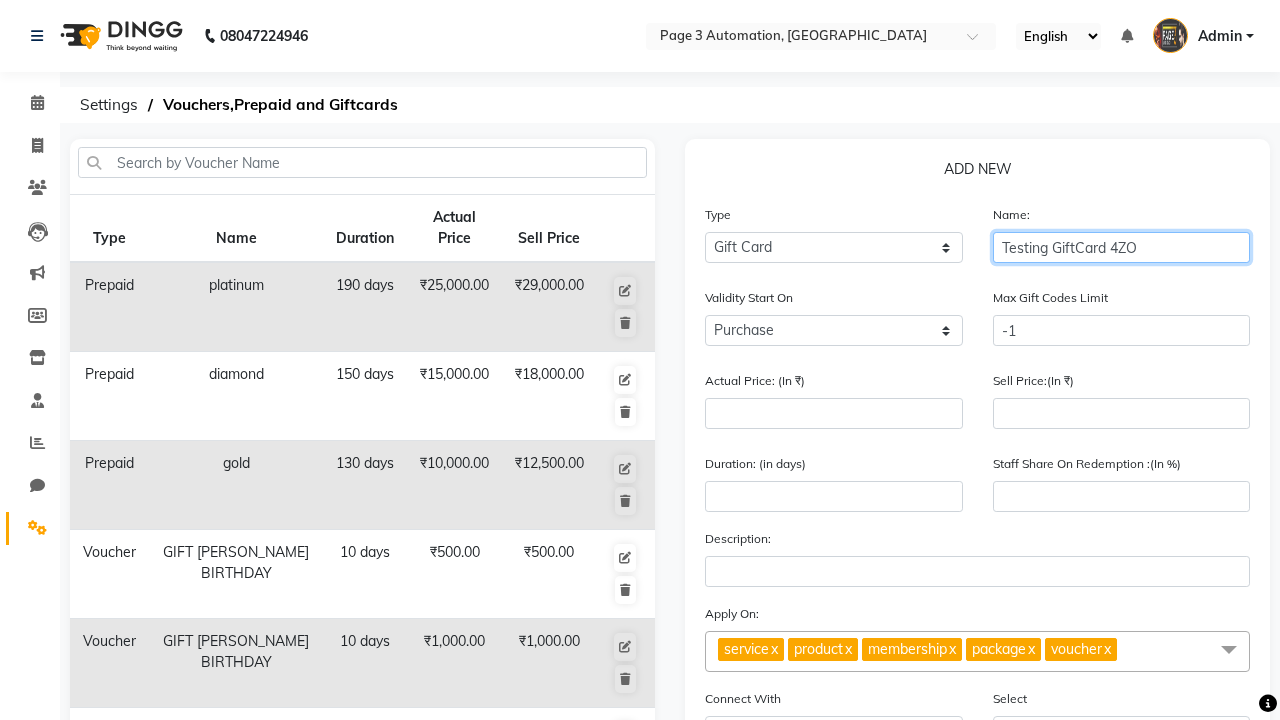 type on "Testing GiftCard 4ZO" 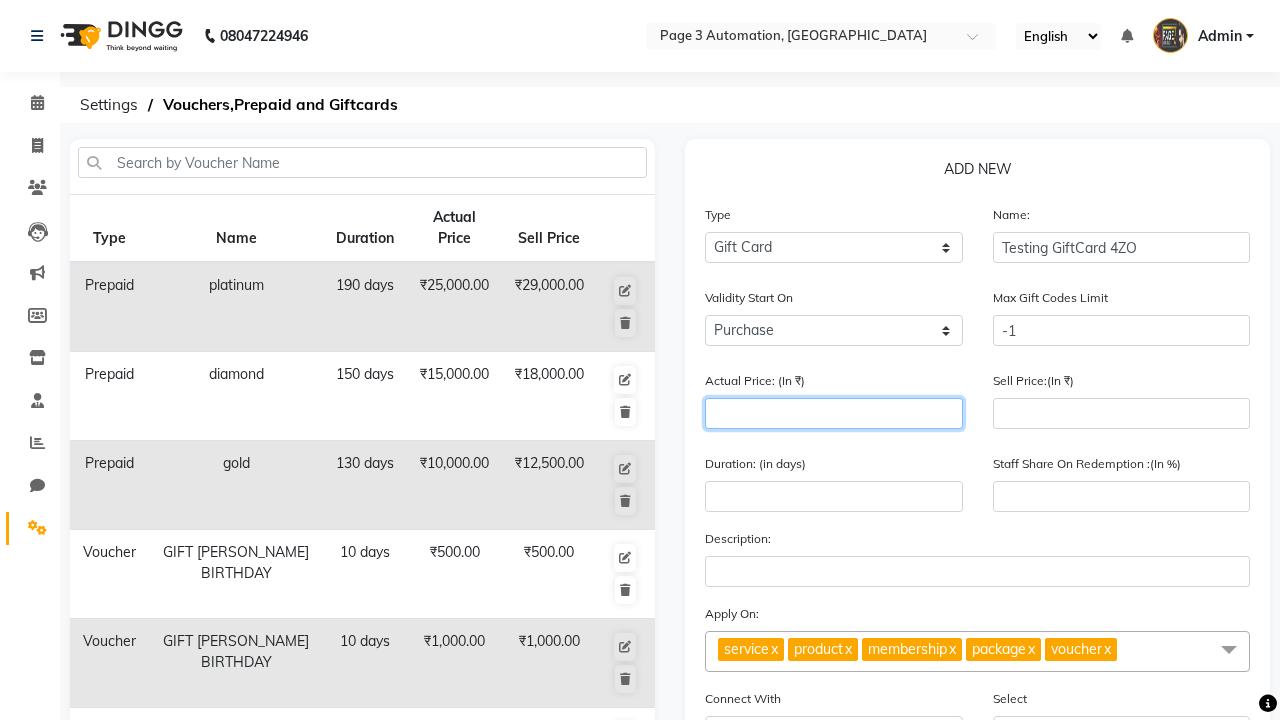 type on "1000" 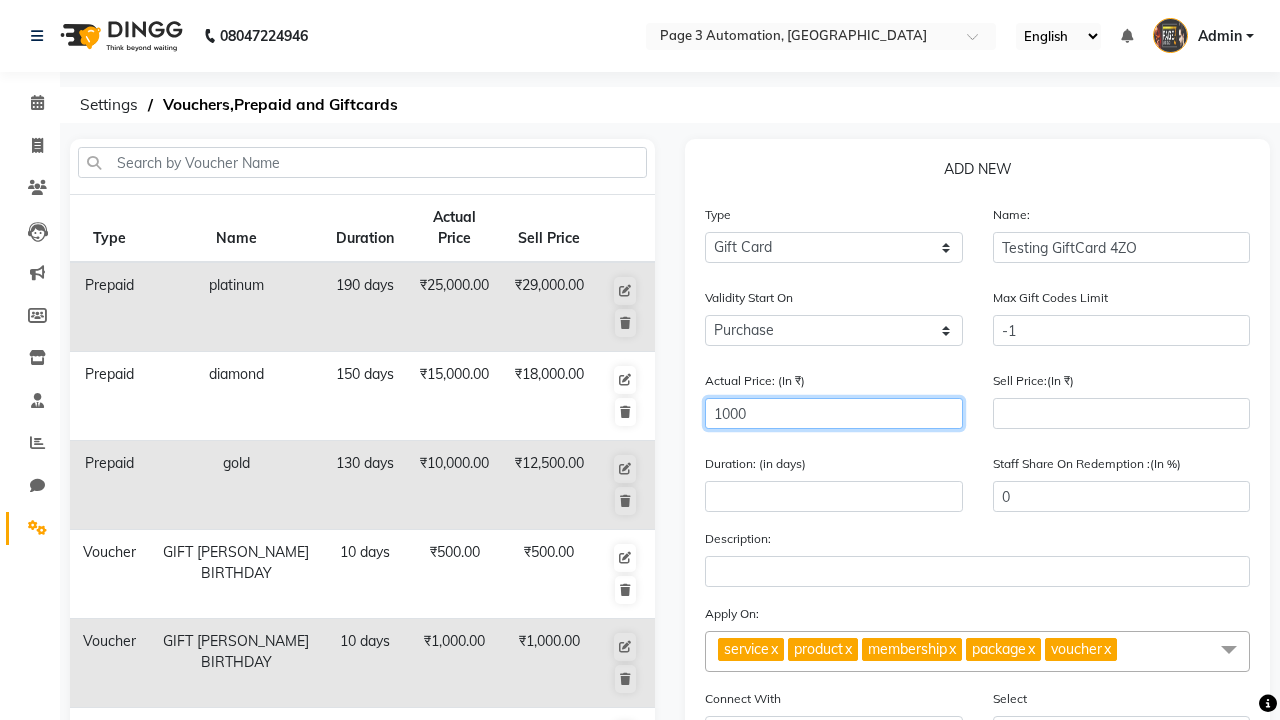 type on "1000" 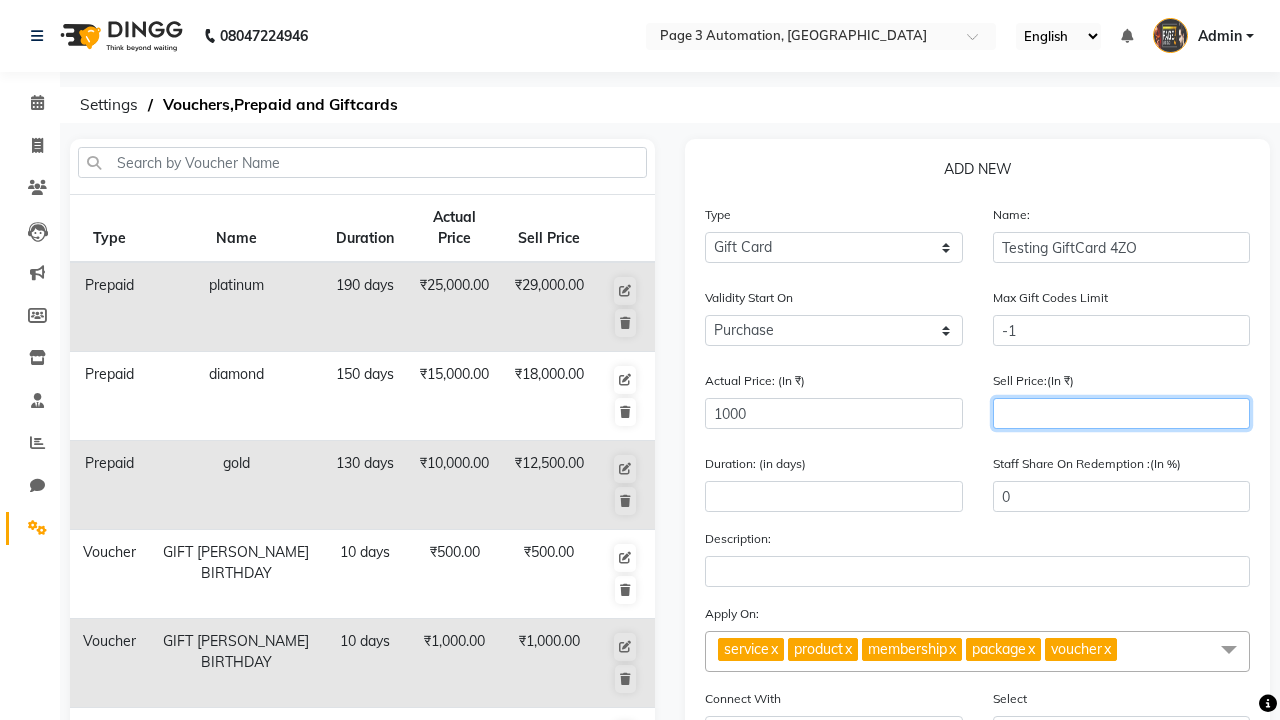 type on "900" 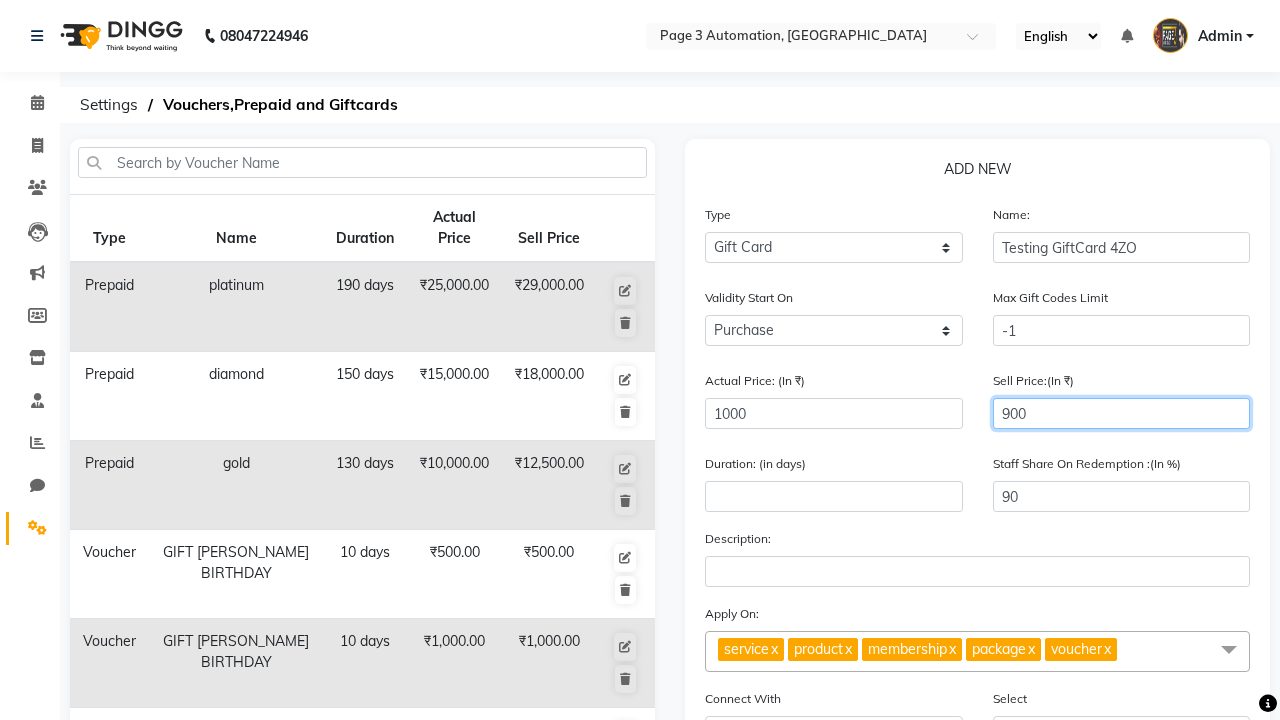 type on "900" 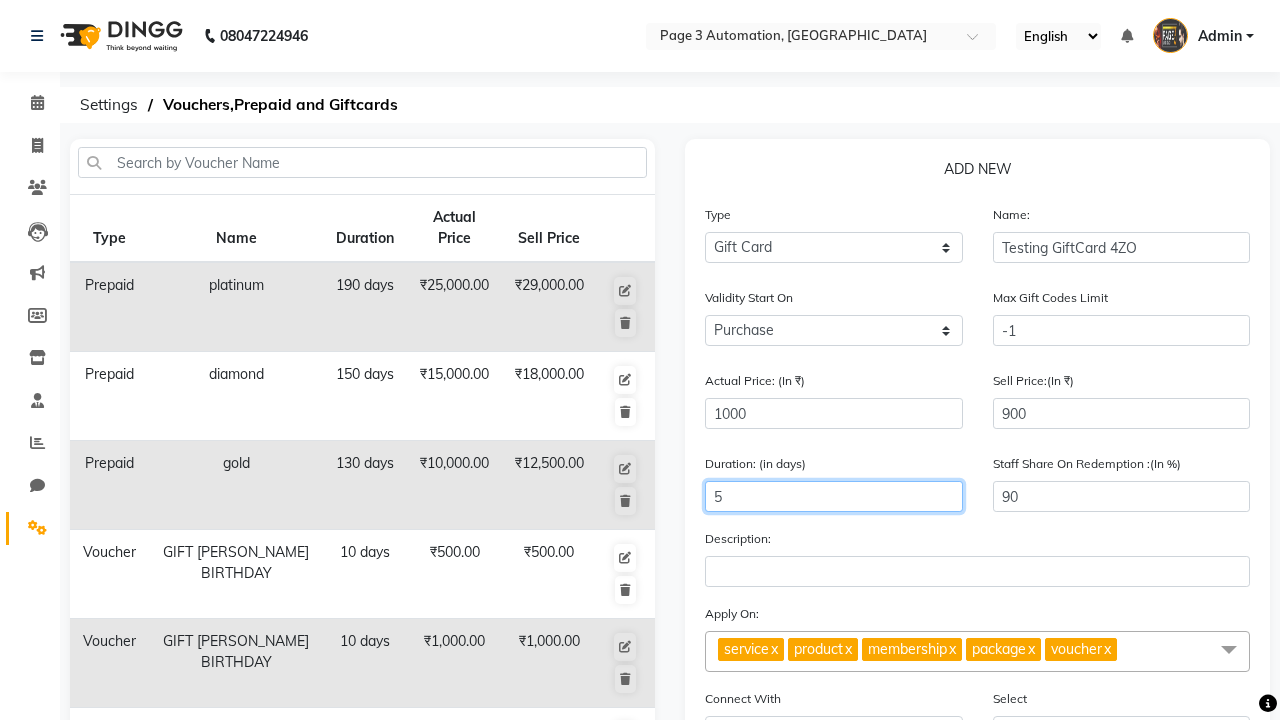 type on "5" 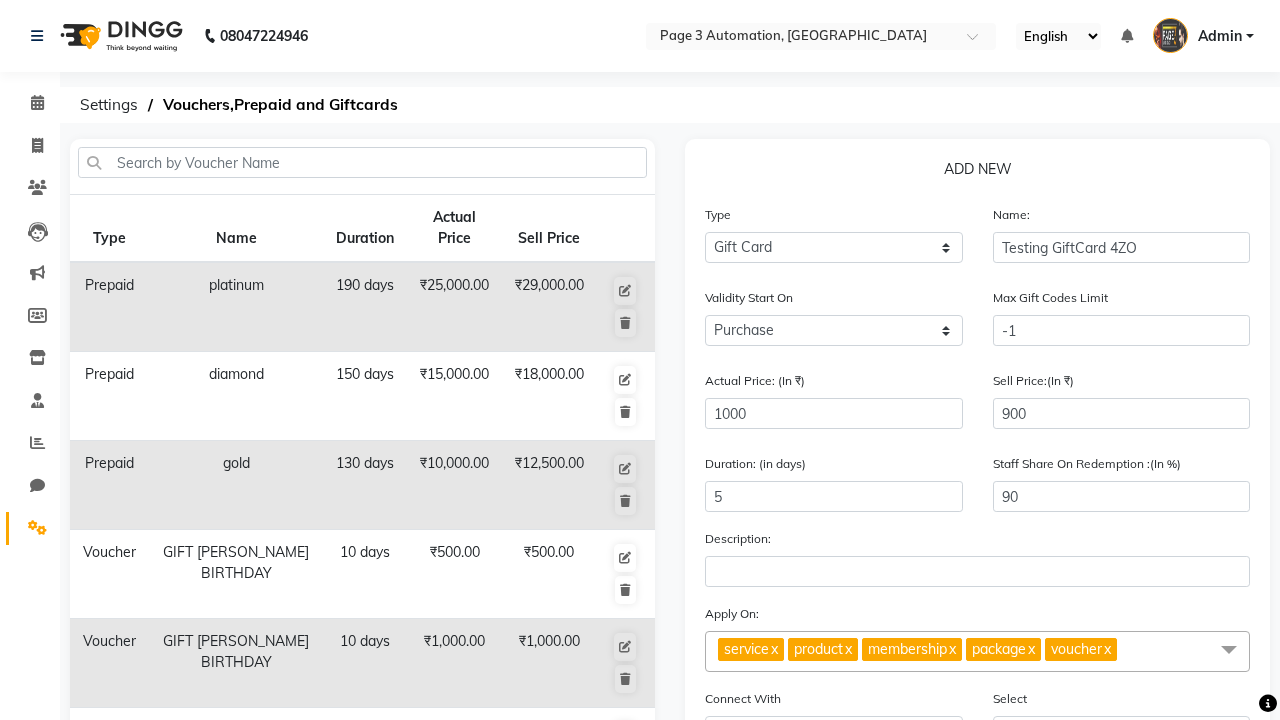 click on "Save" 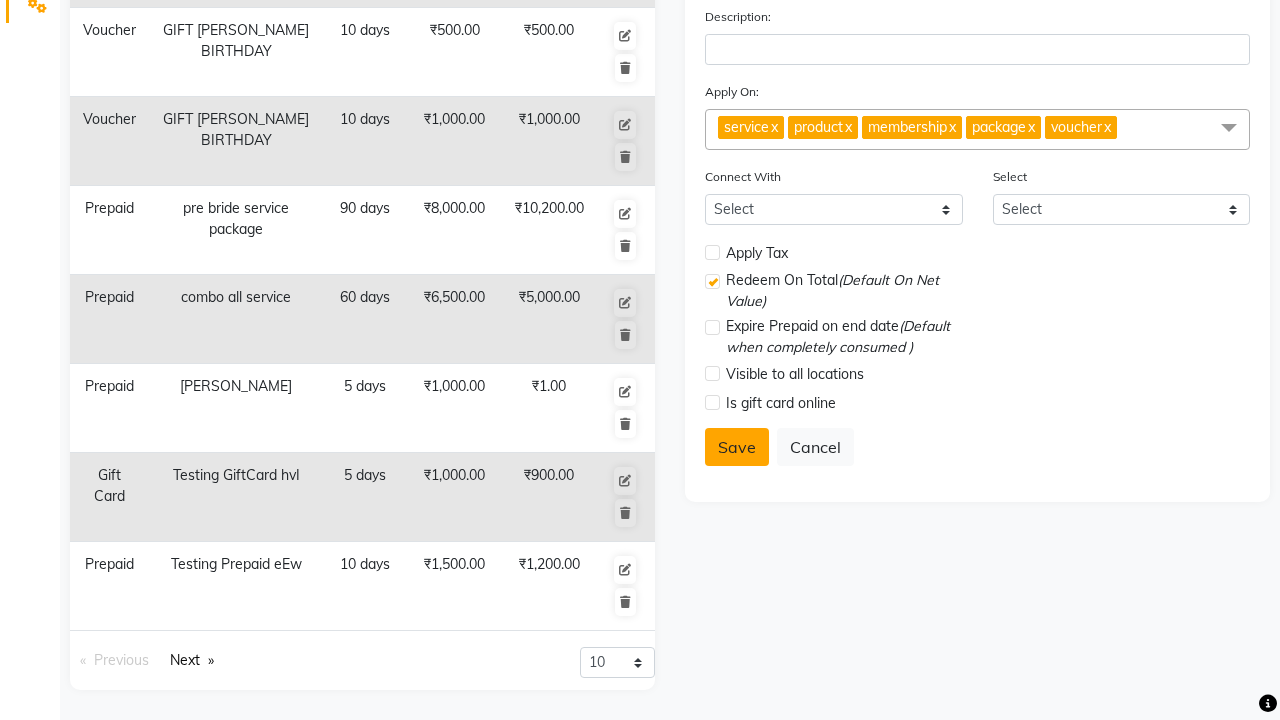 select 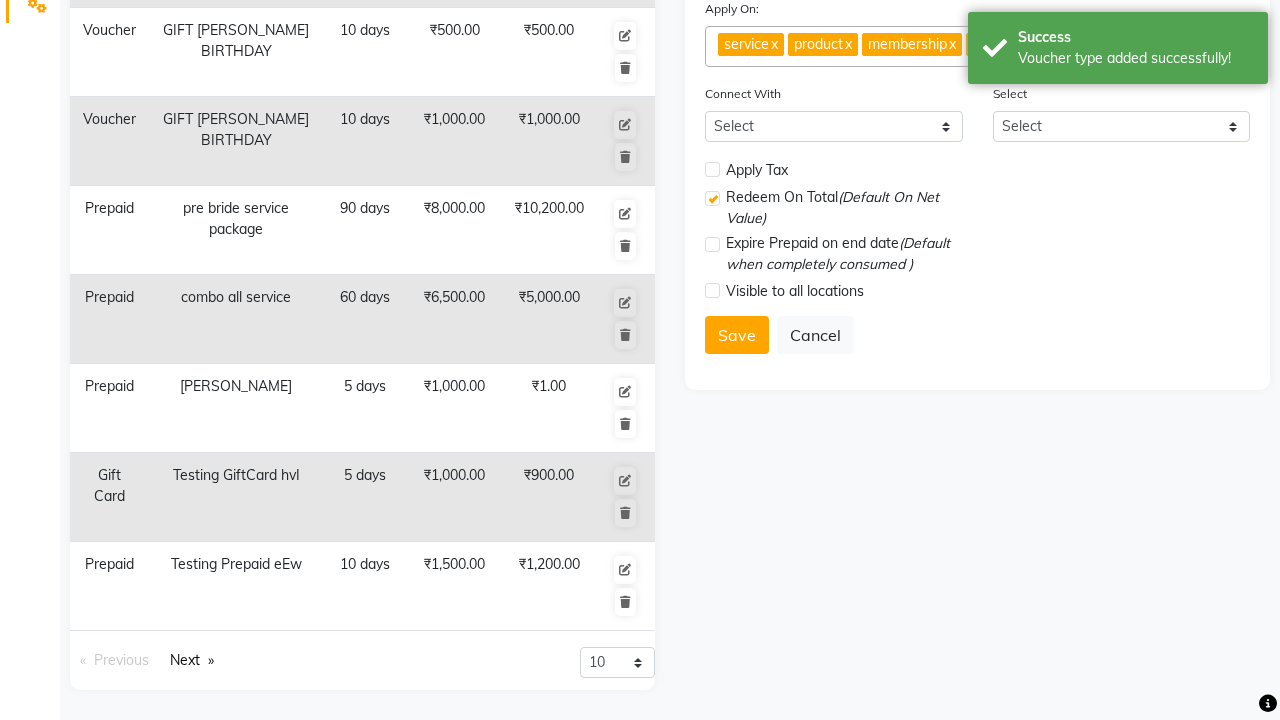 click on "Voucher type added successfully!" at bounding box center (1135, 58) 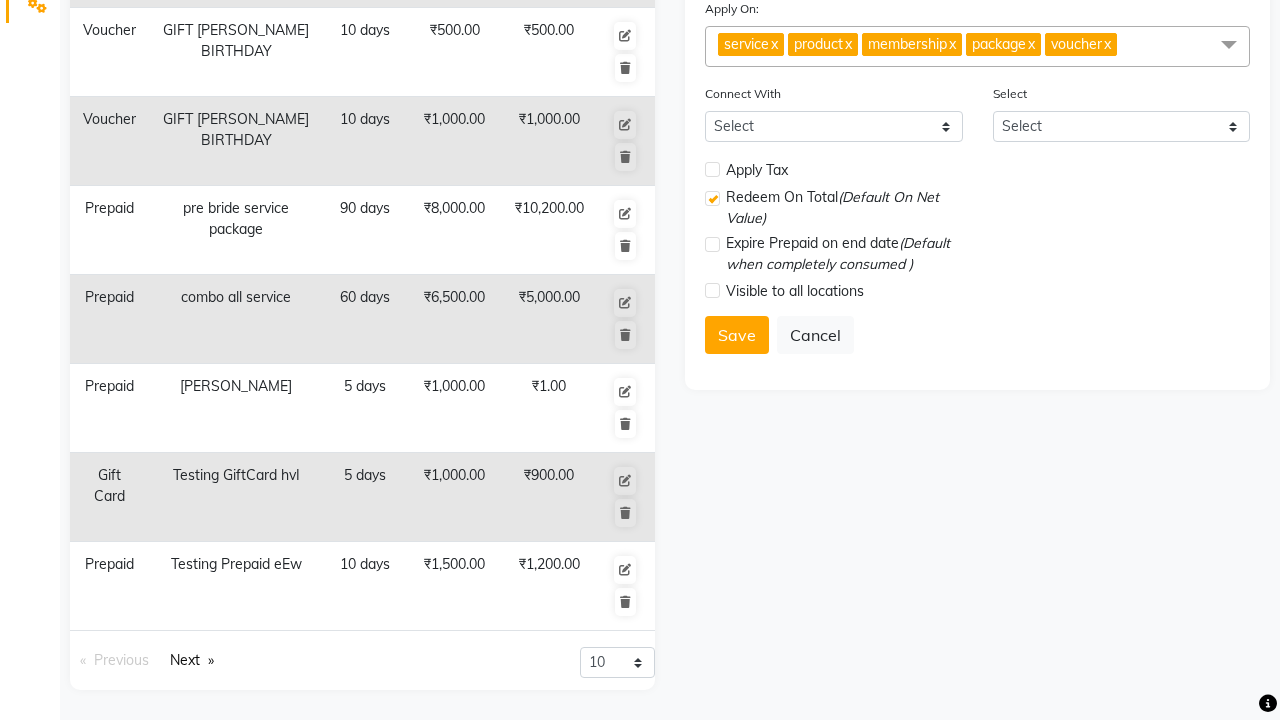 click at bounding box center (37, -486) 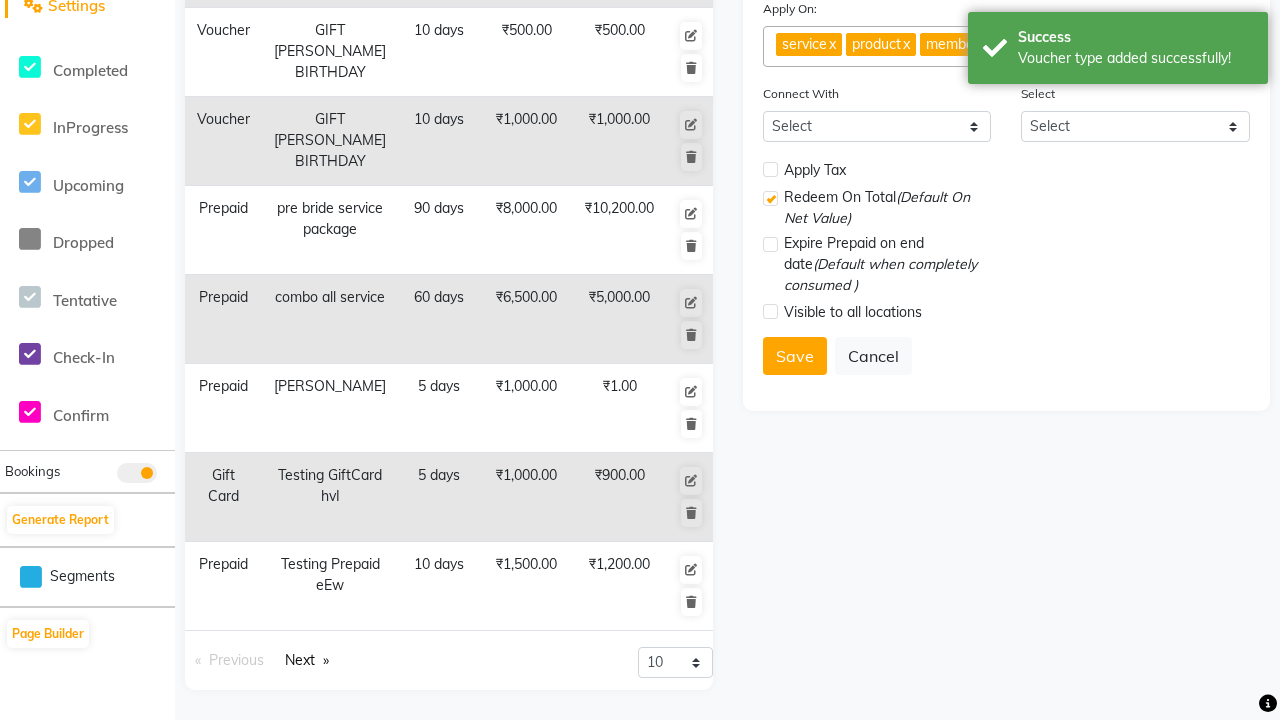 scroll, scrollTop: 0, scrollLeft: 0, axis: both 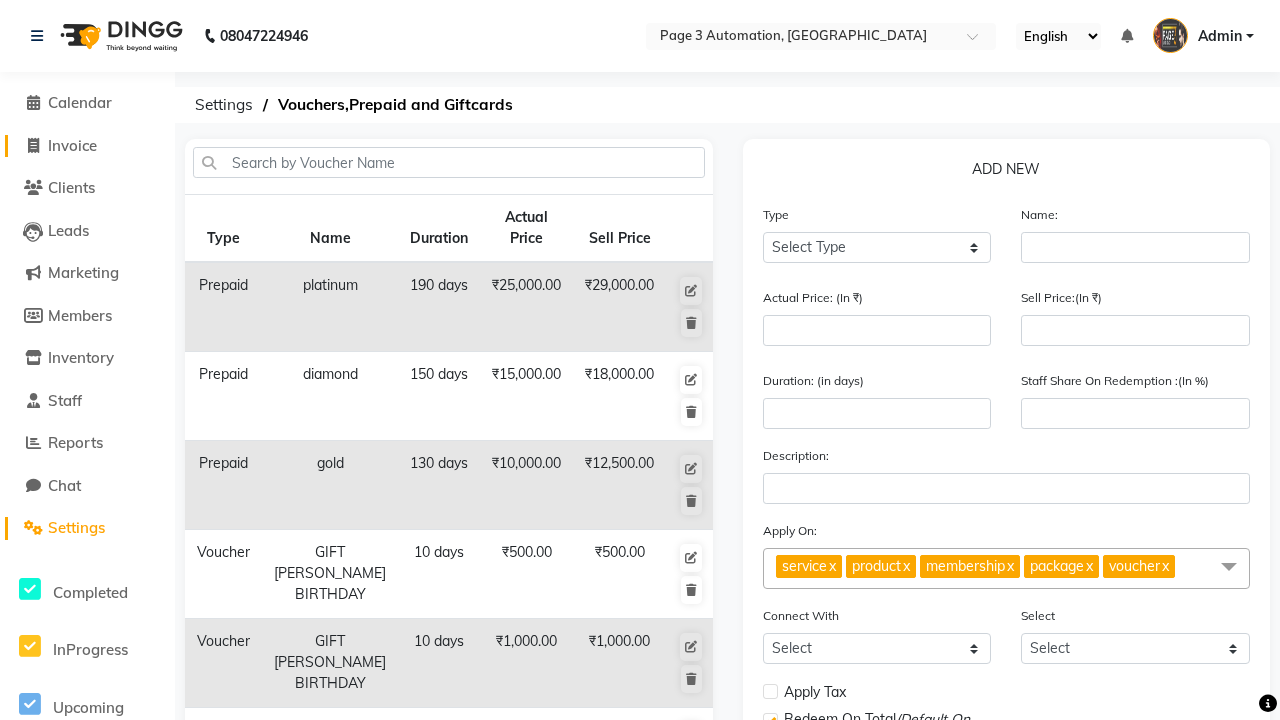 click on "Invoice" 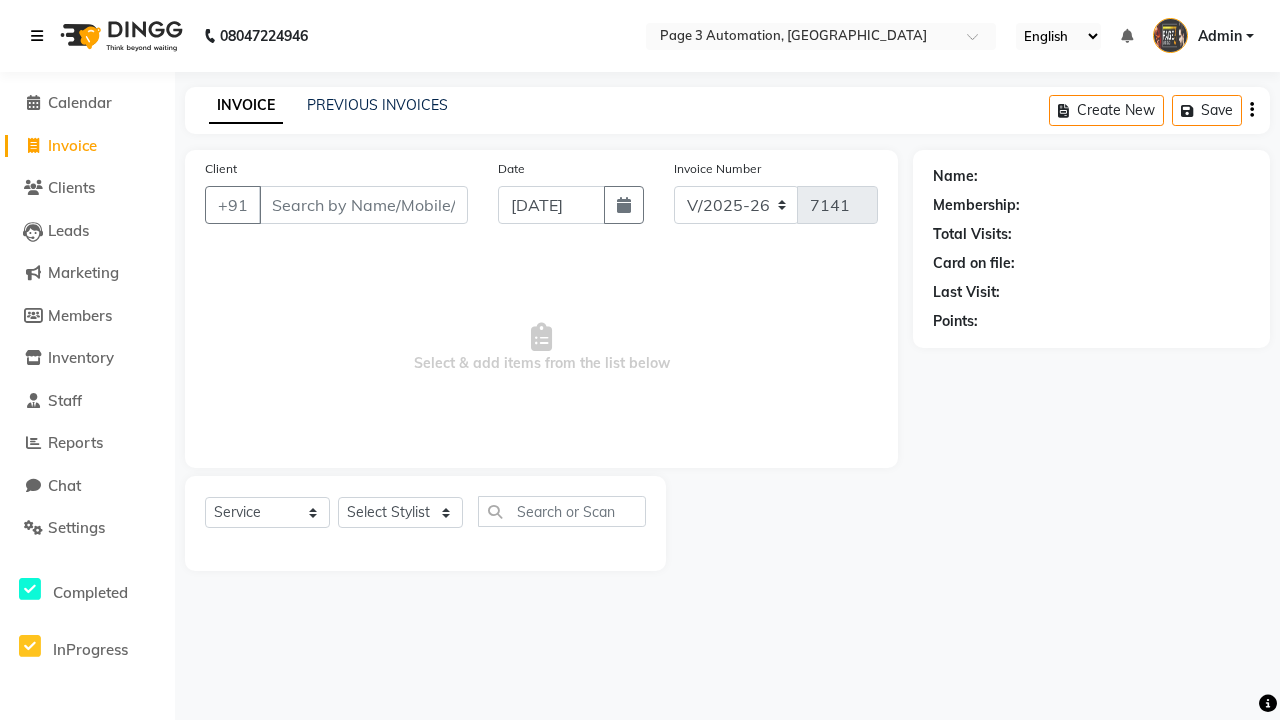click at bounding box center (37, 36) 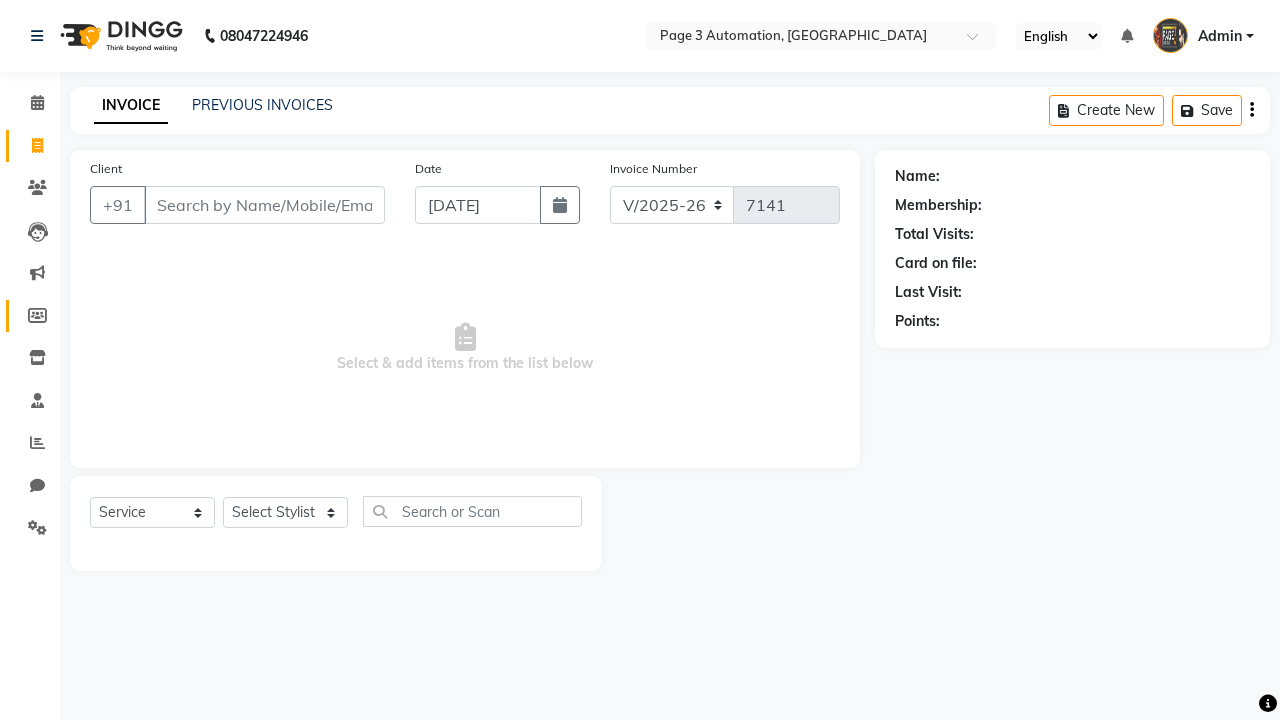 click 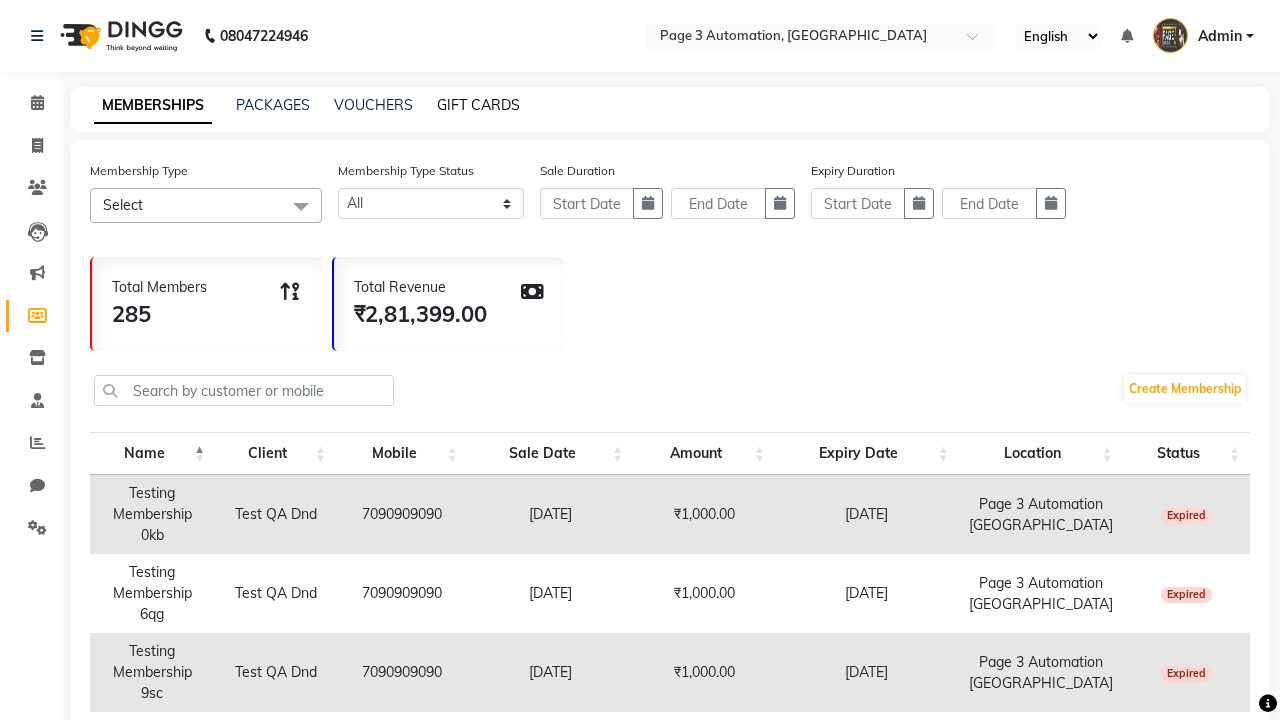 click on "GIFT CARDS" 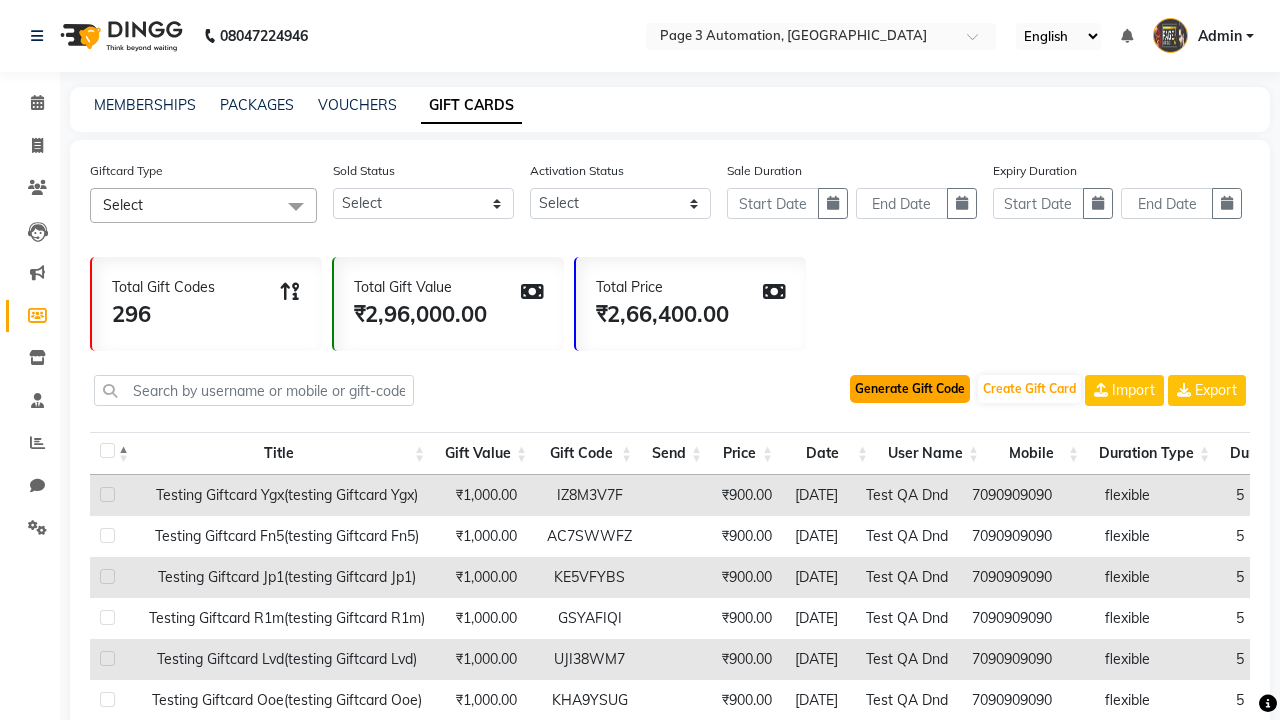 click on "Generate Gift Code" 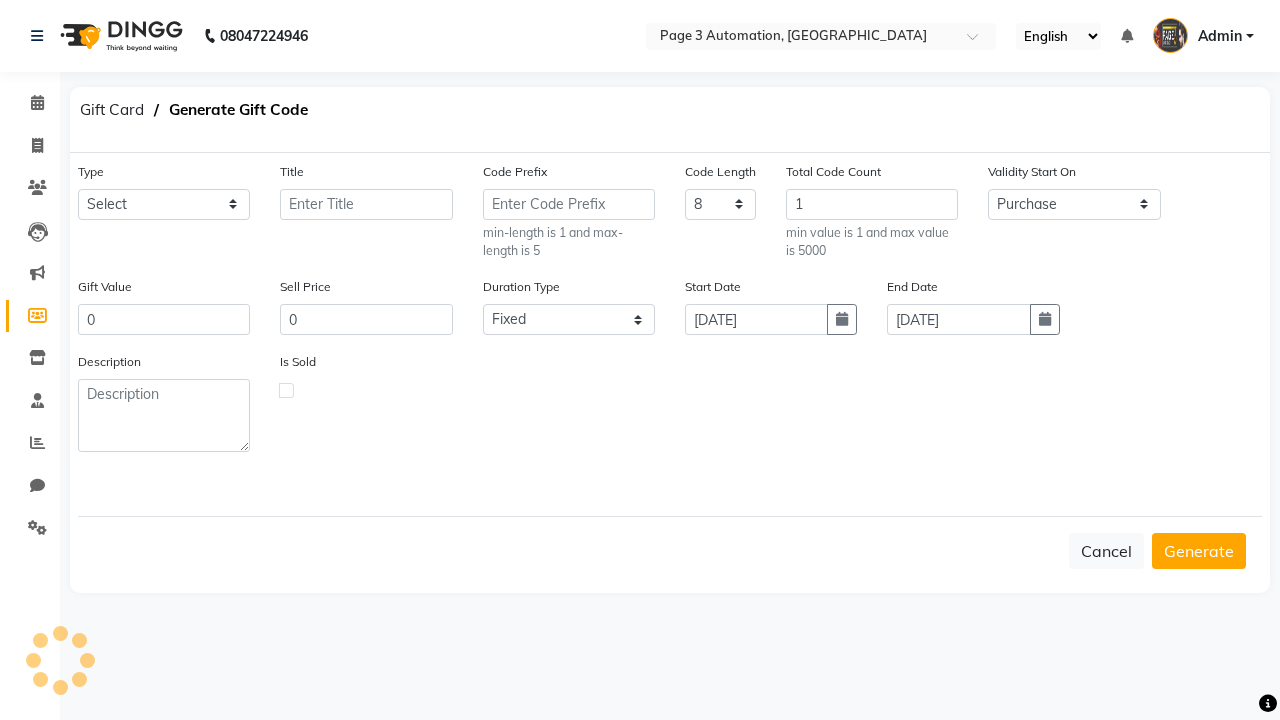 select on "23562" 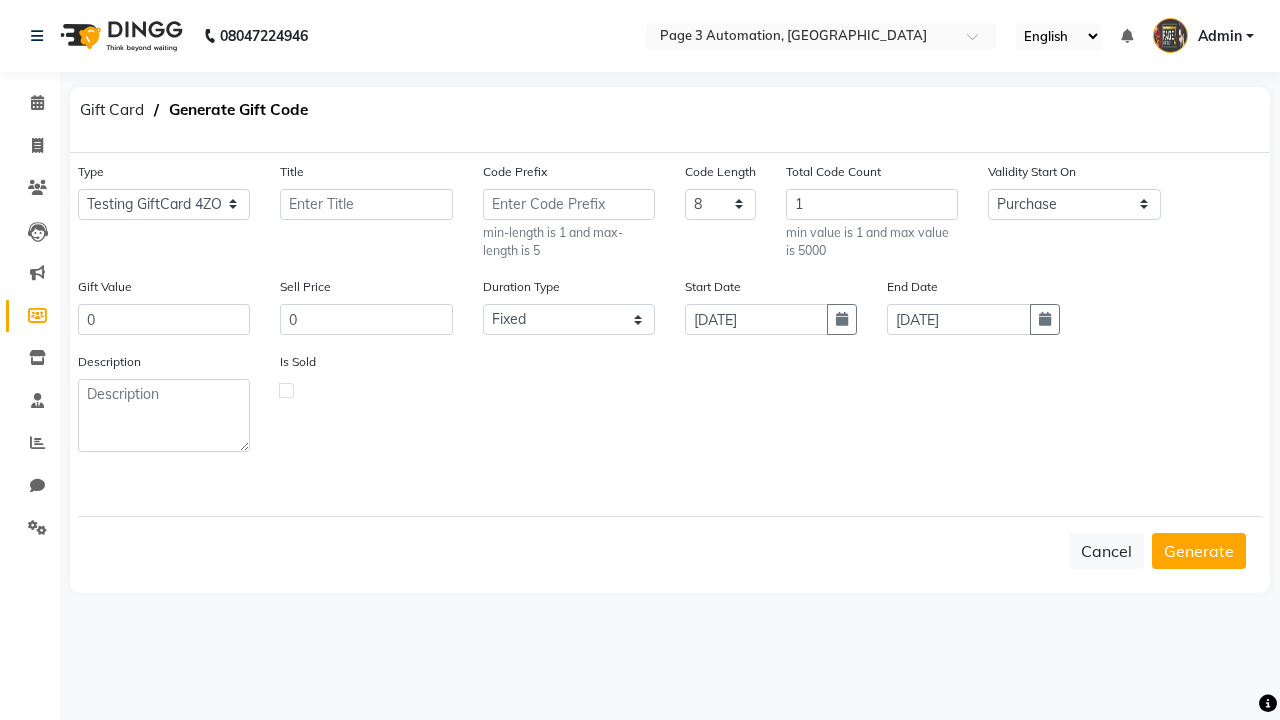 type on "Testing GiftCard 4ZO" 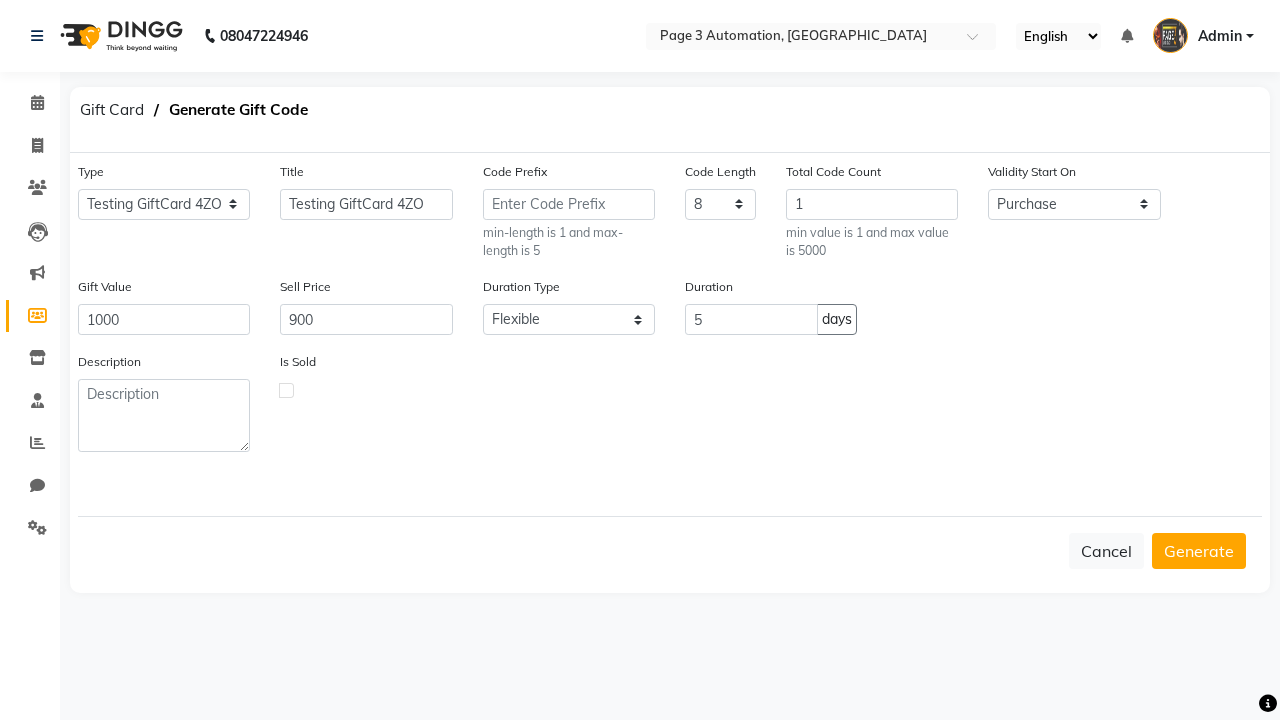 click 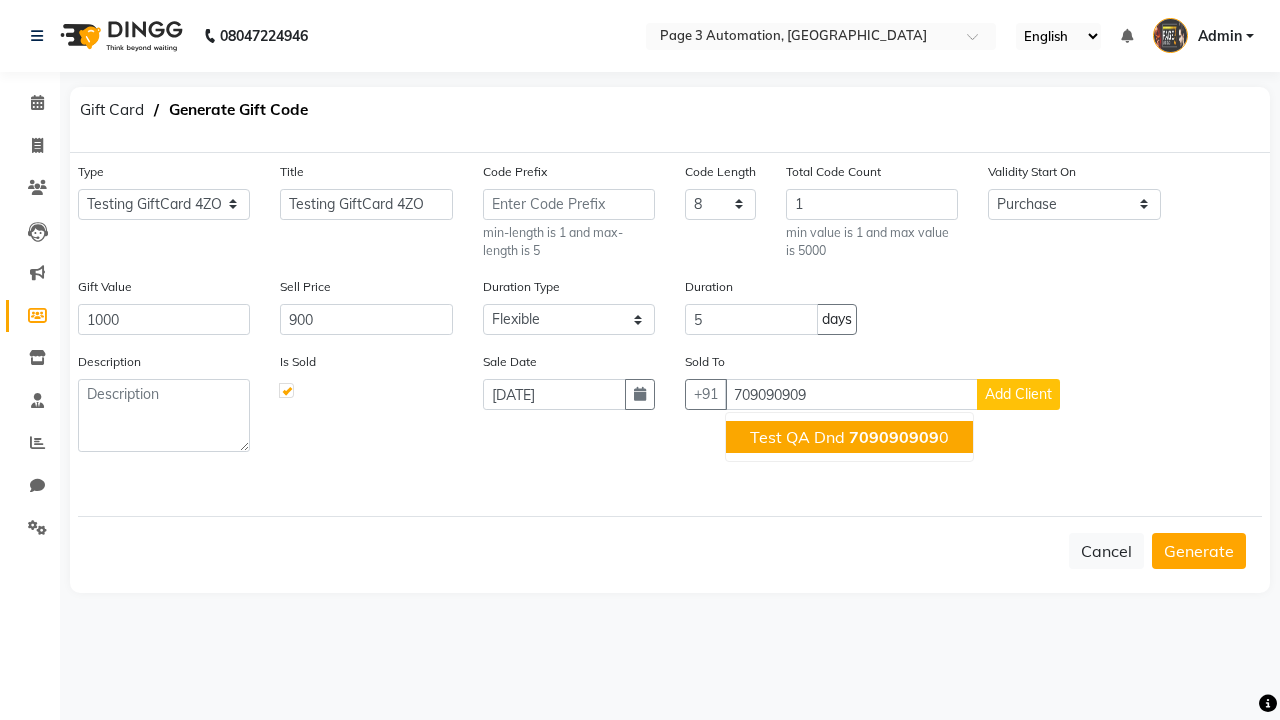 click on "709090909" 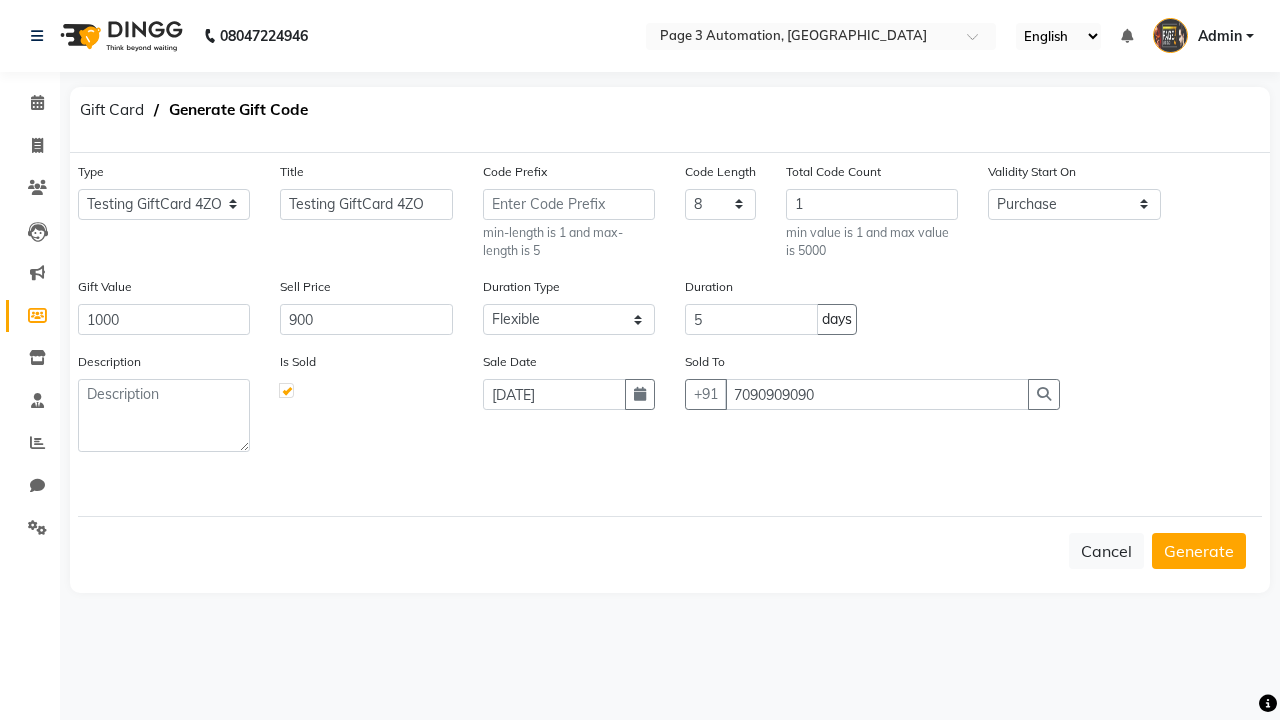 type on "7090909090" 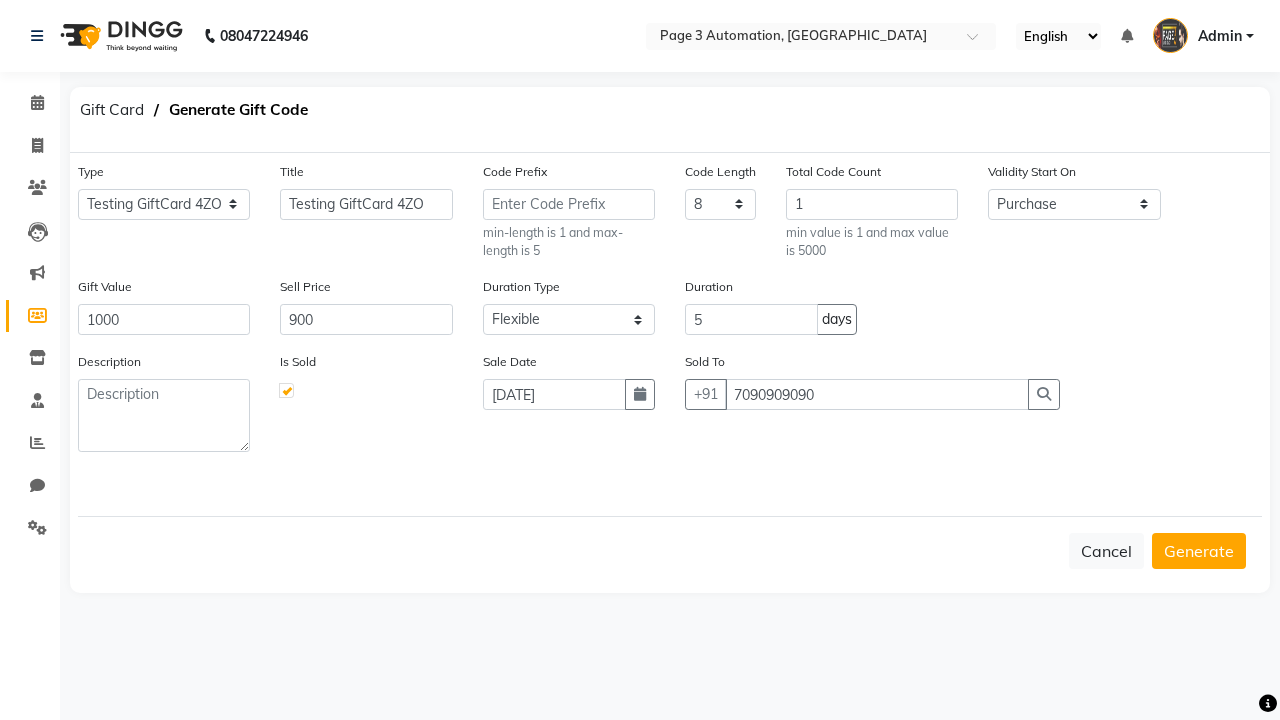 click on "Generate" 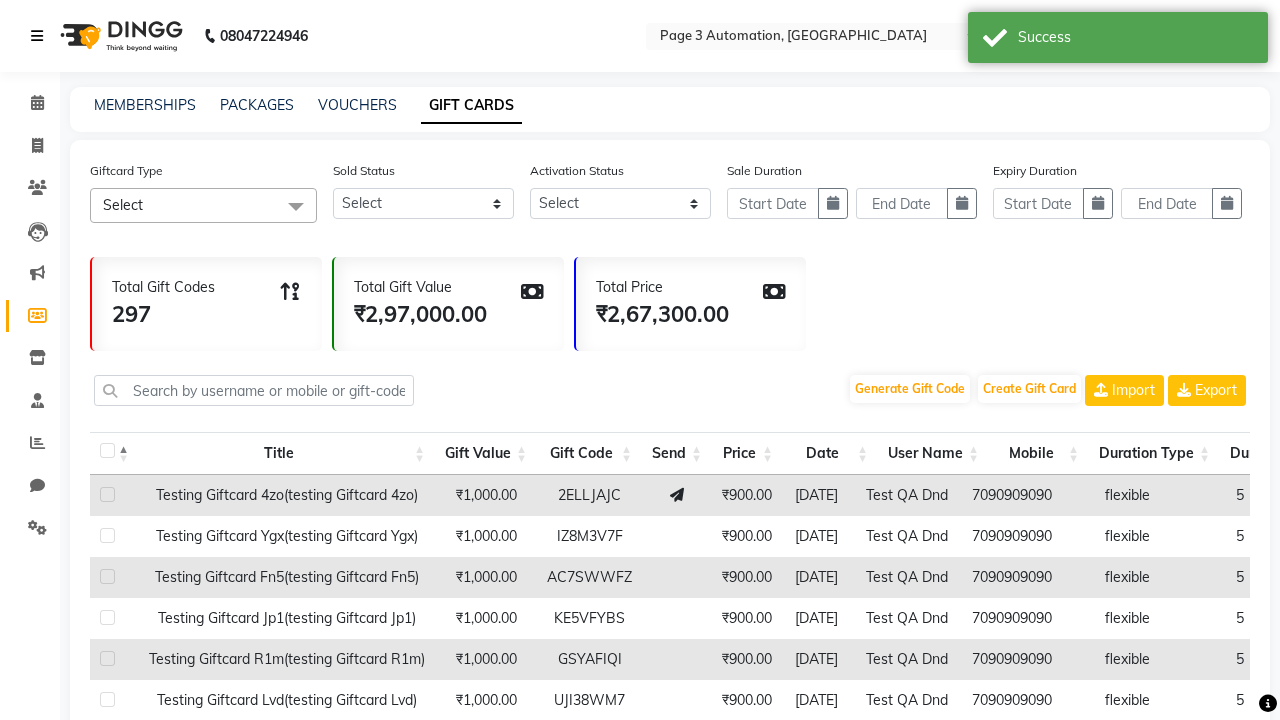 click at bounding box center [37, 36] 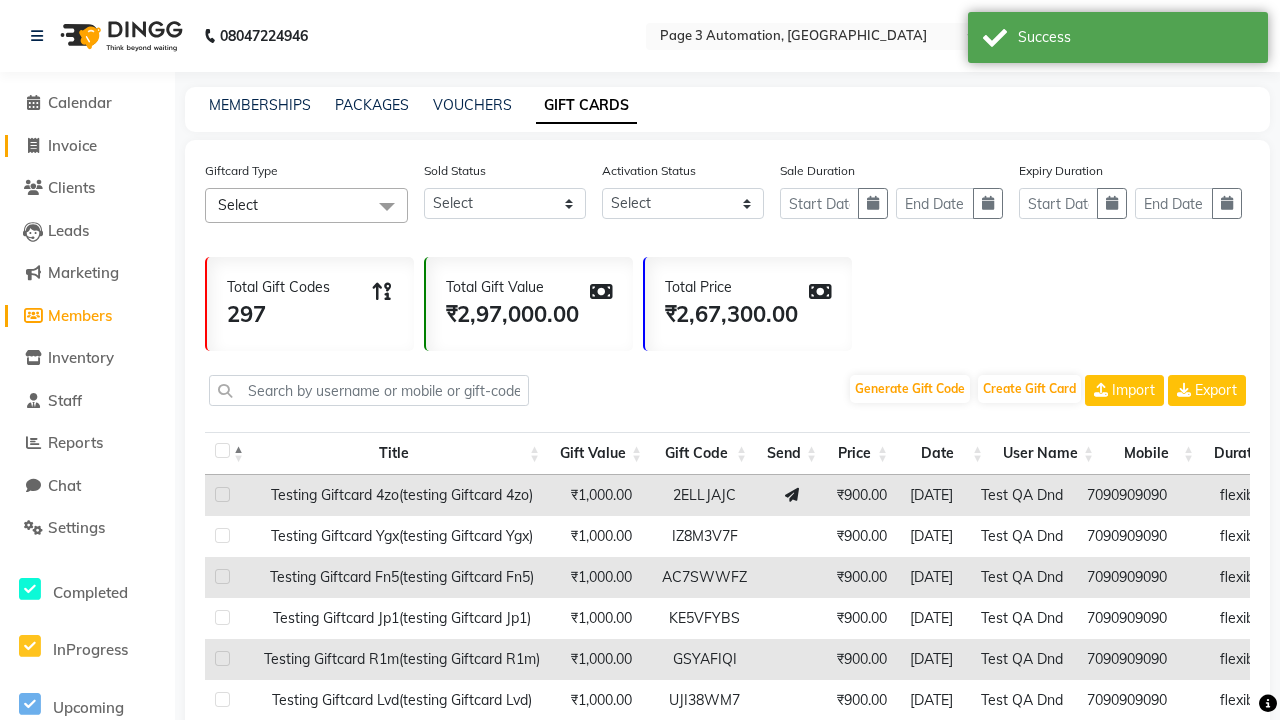 click on "Invoice" 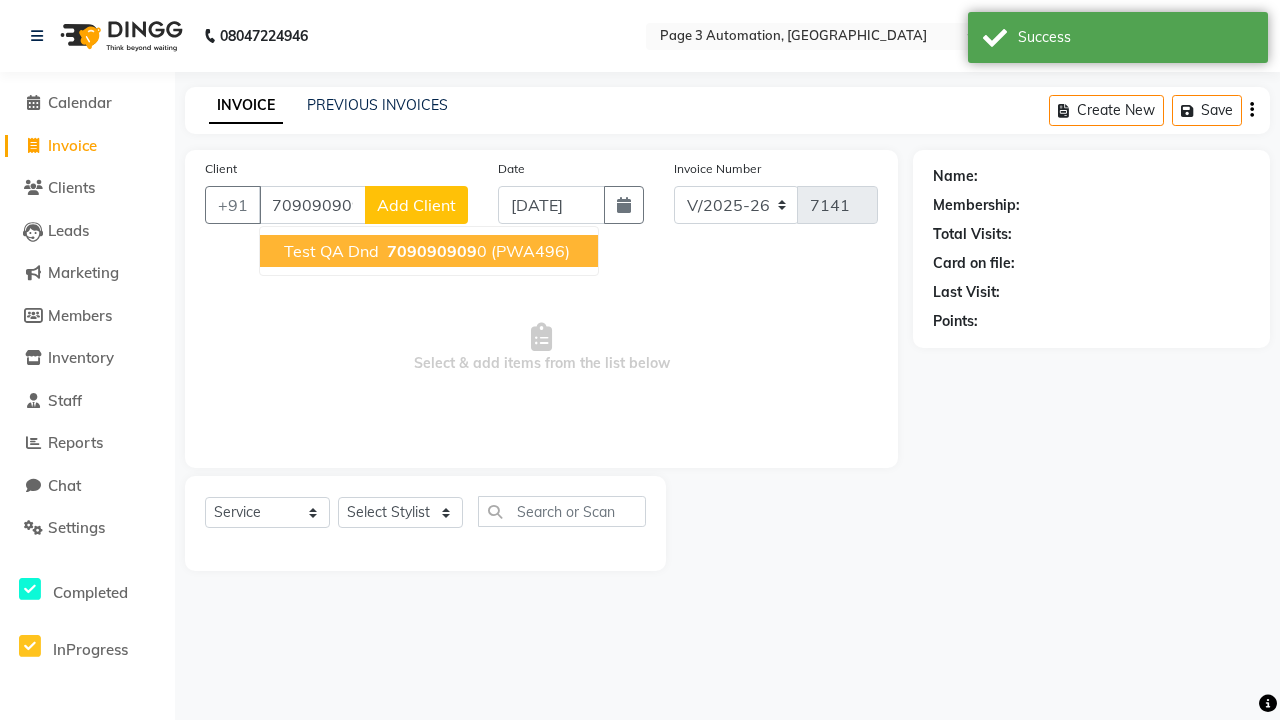 click on "709090909" at bounding box center (432, 251) 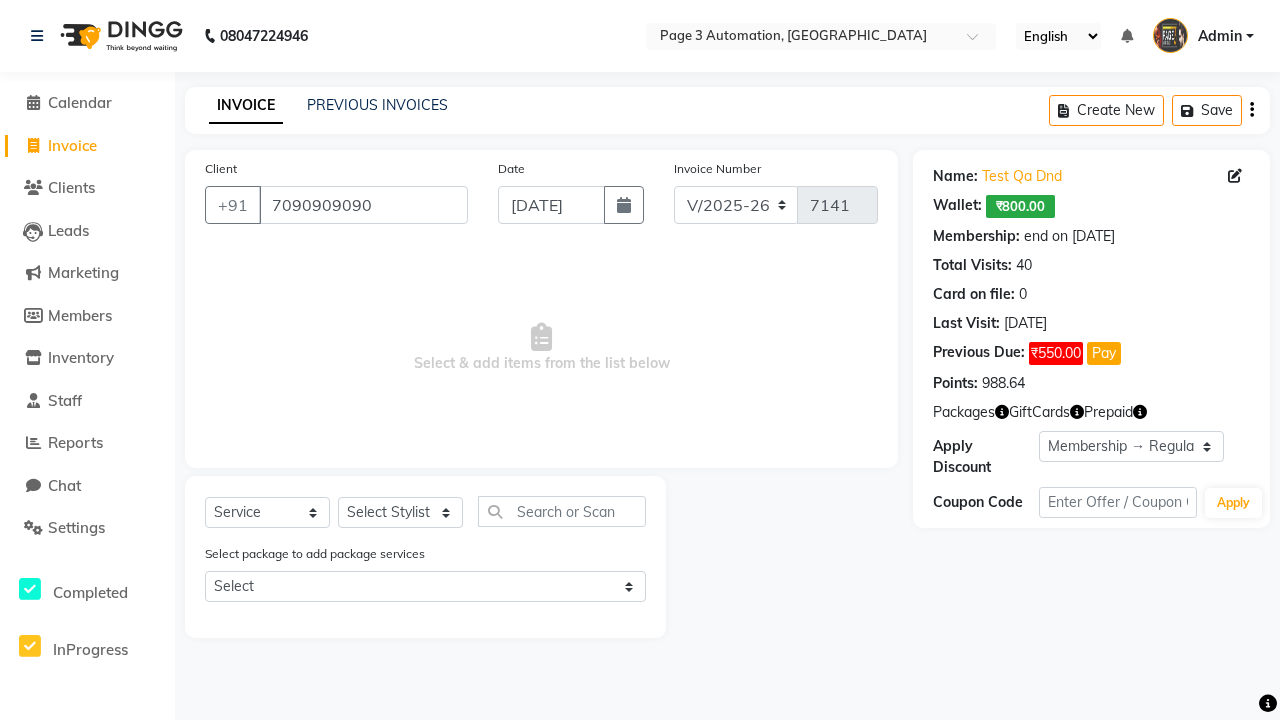 select on "0:" 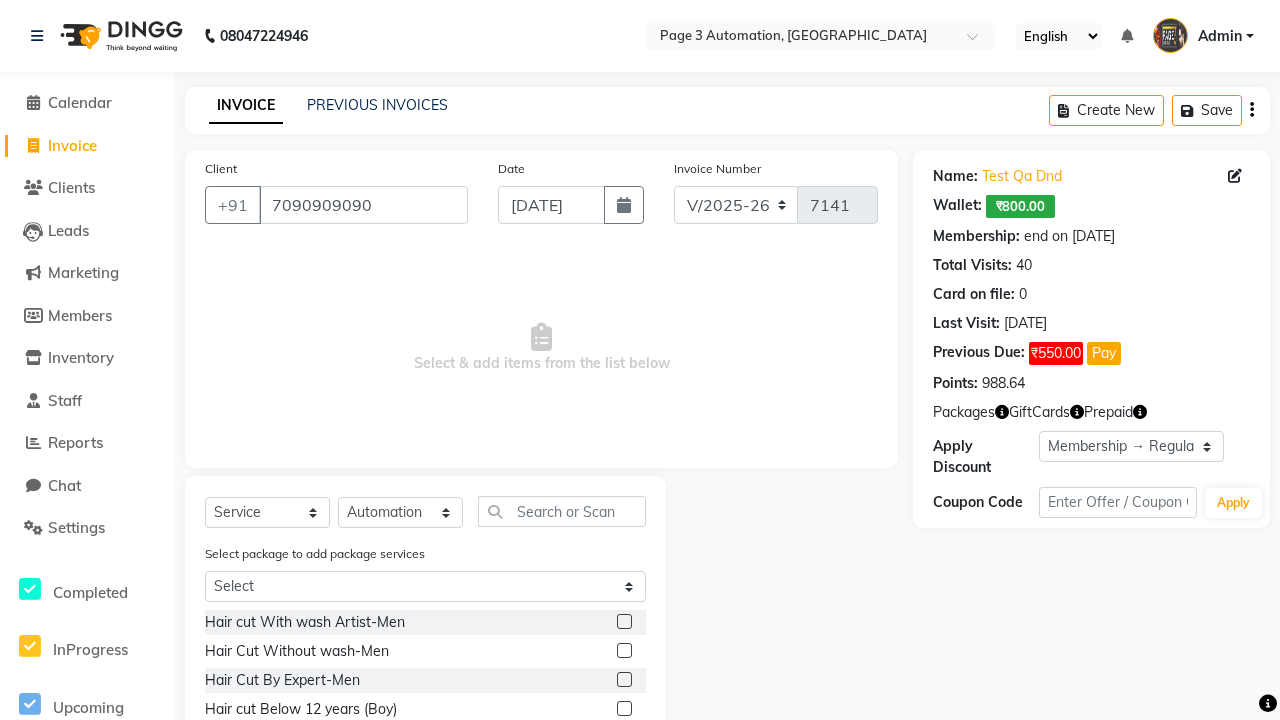 click 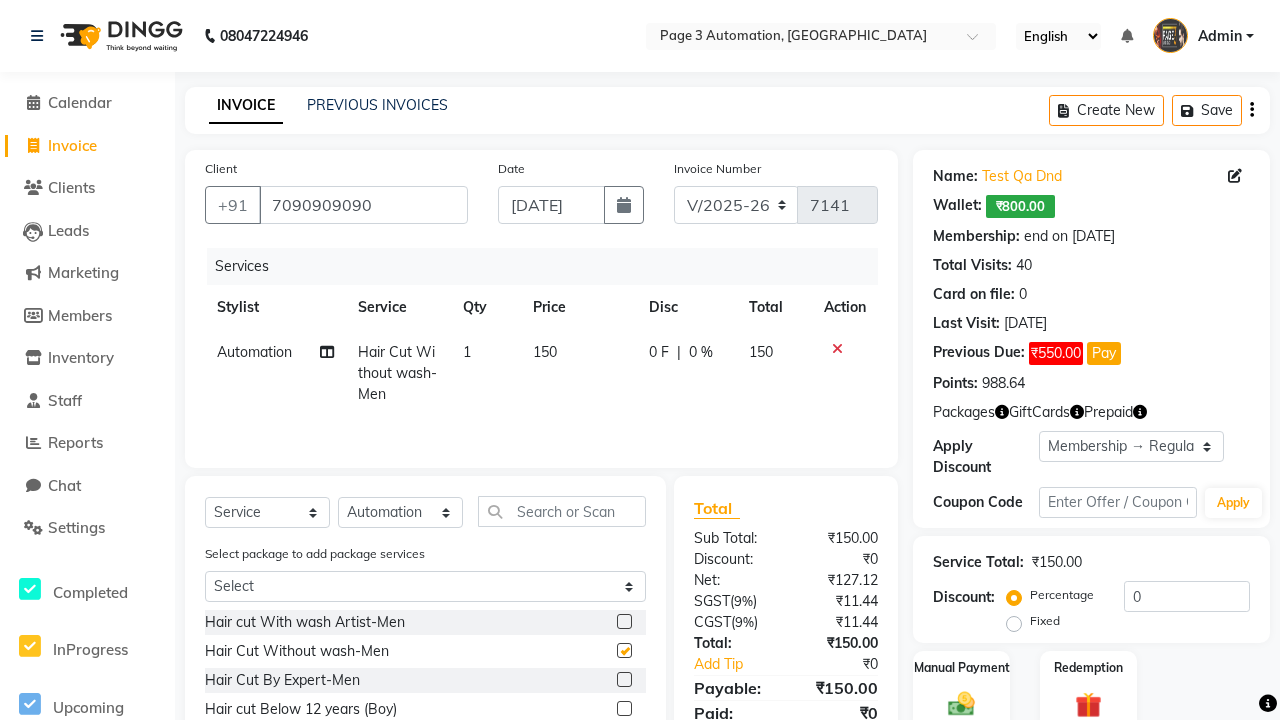 checkbox on "false" 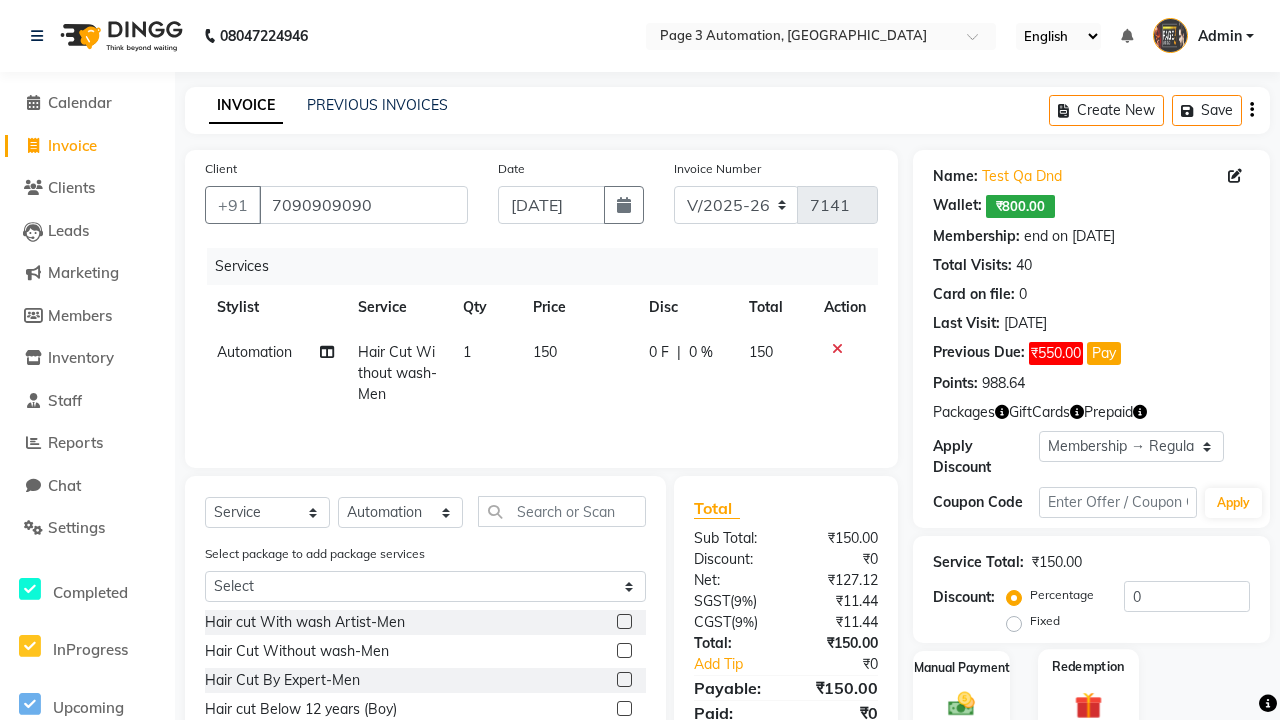 click 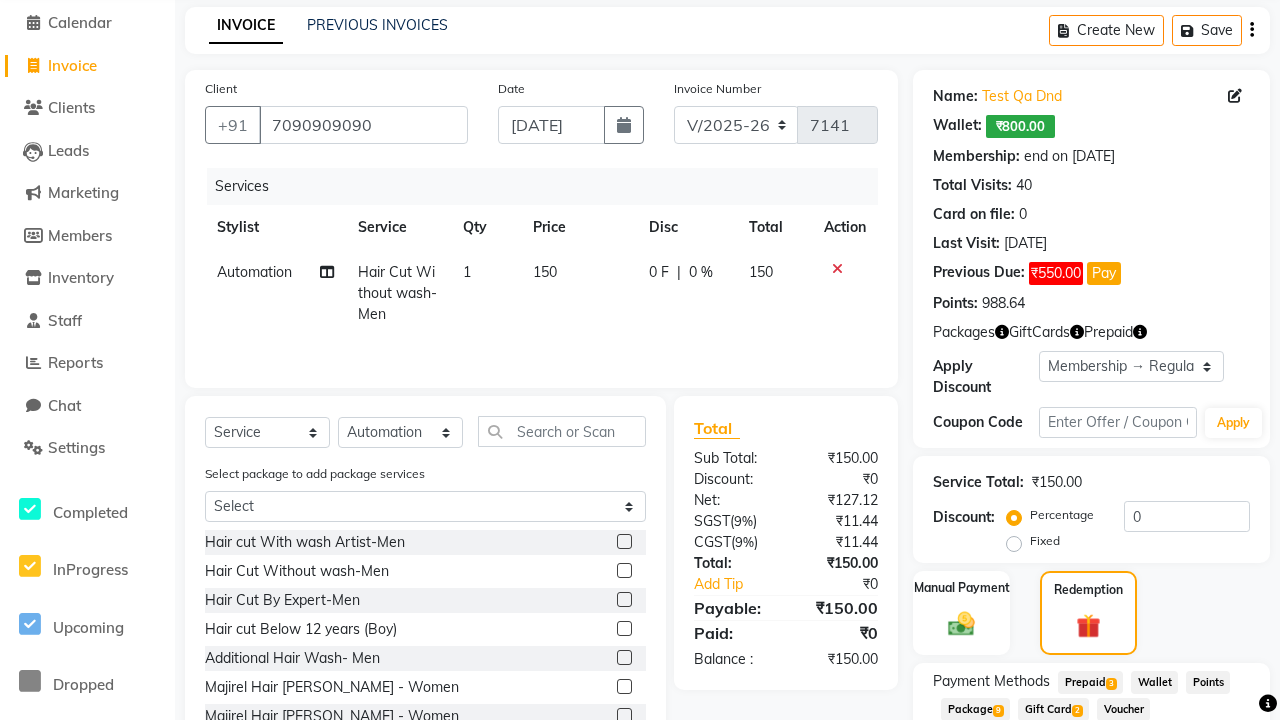 click on "Gift Card  2" 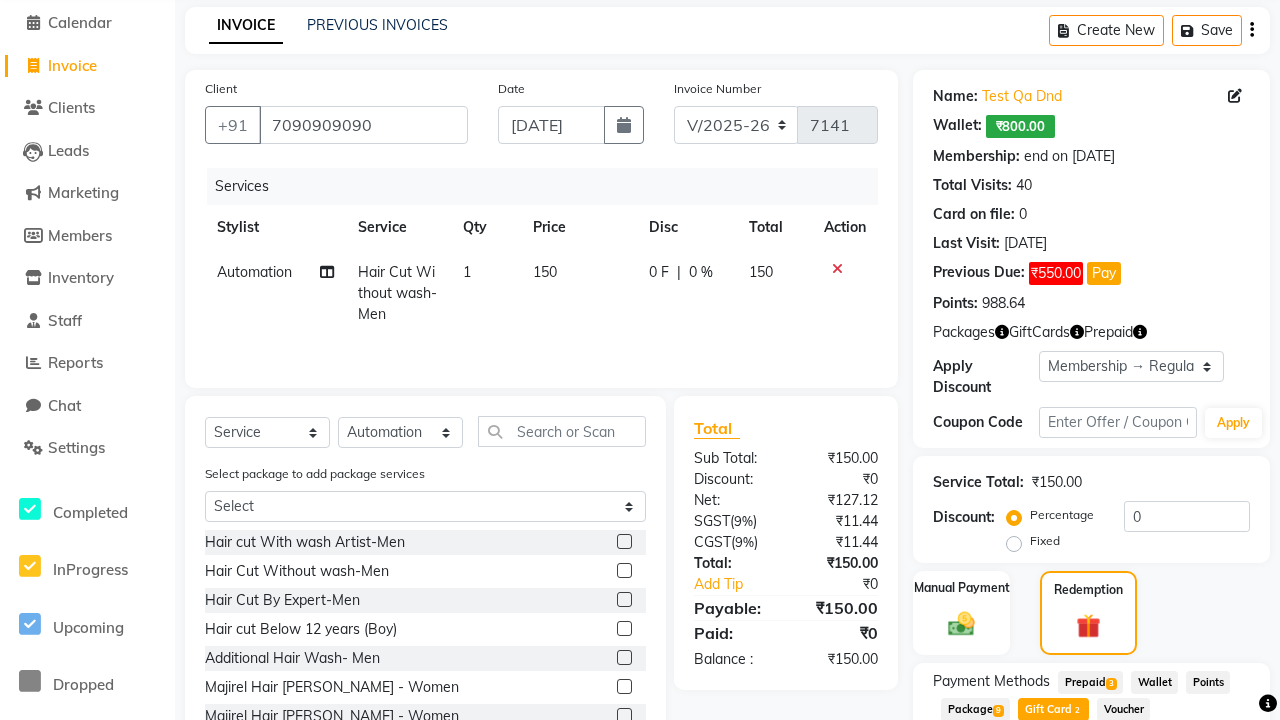 scroll, scrollTop: 187, scrollLeft: 0, axis: vertical 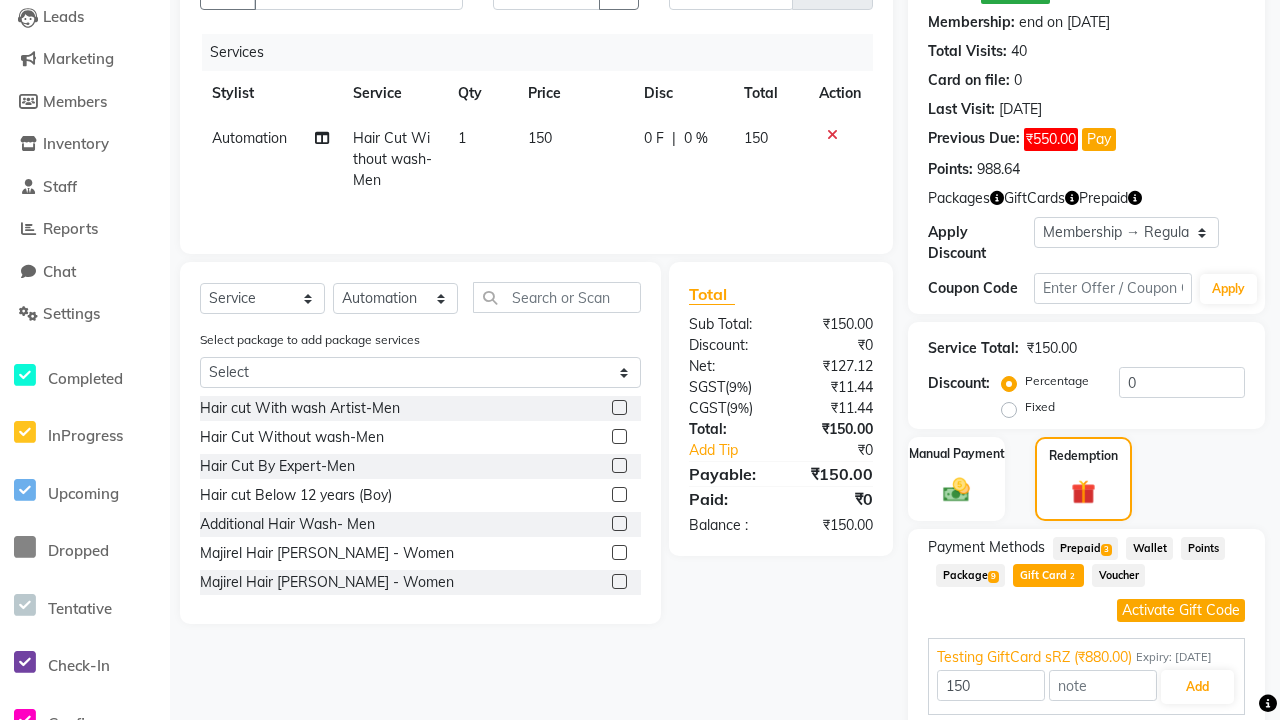click on "Activate Gift Code" 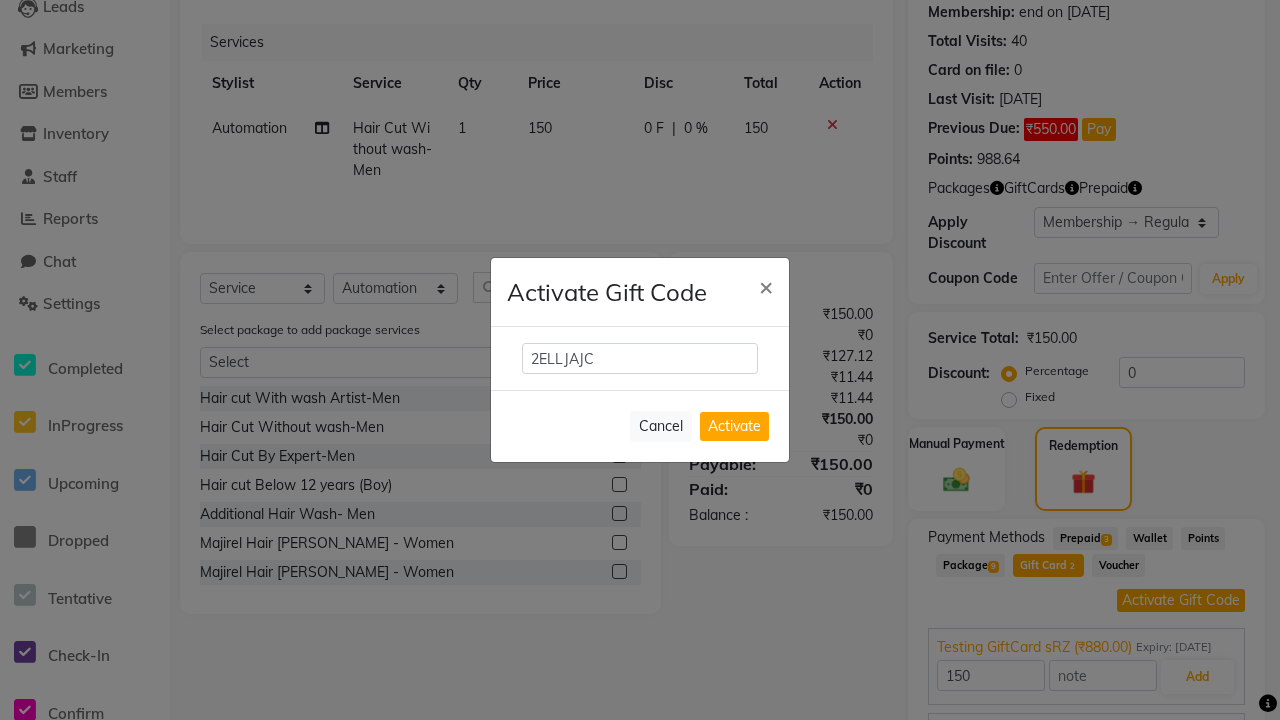 scroll, scrollTop: 377, scrollLeft: 0, axis: vertical 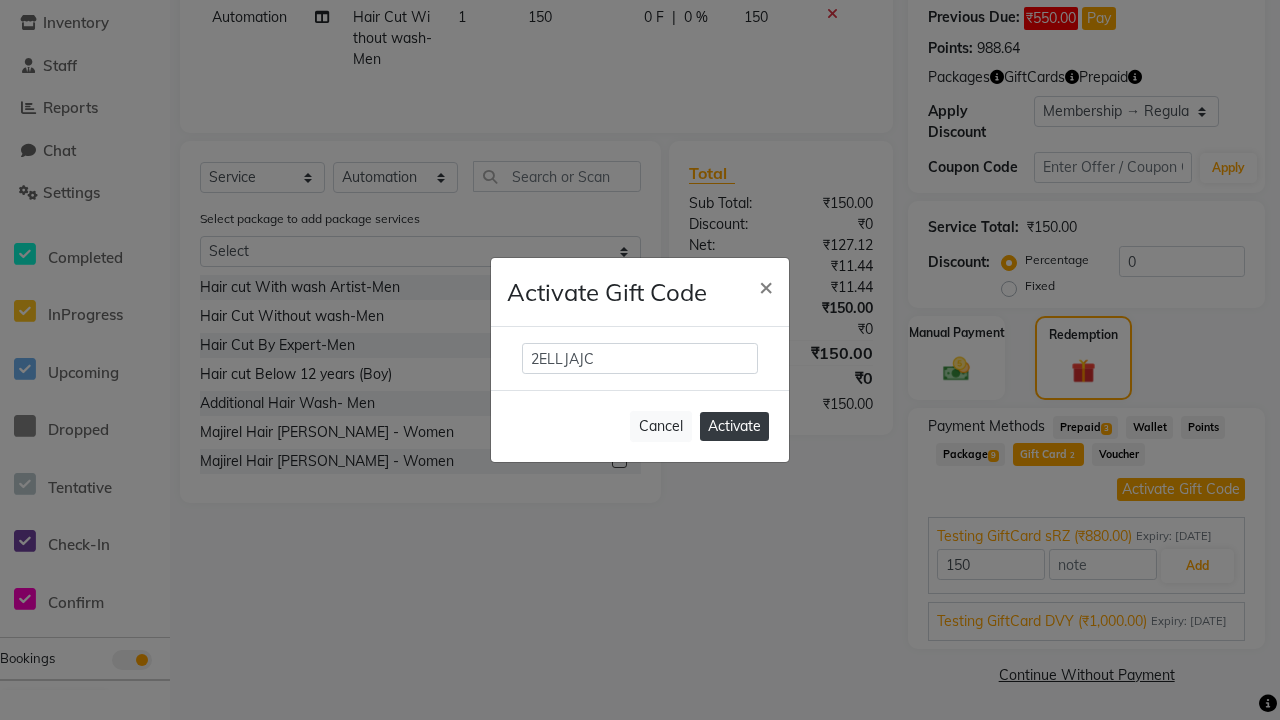 type on "2ELLJAJC" 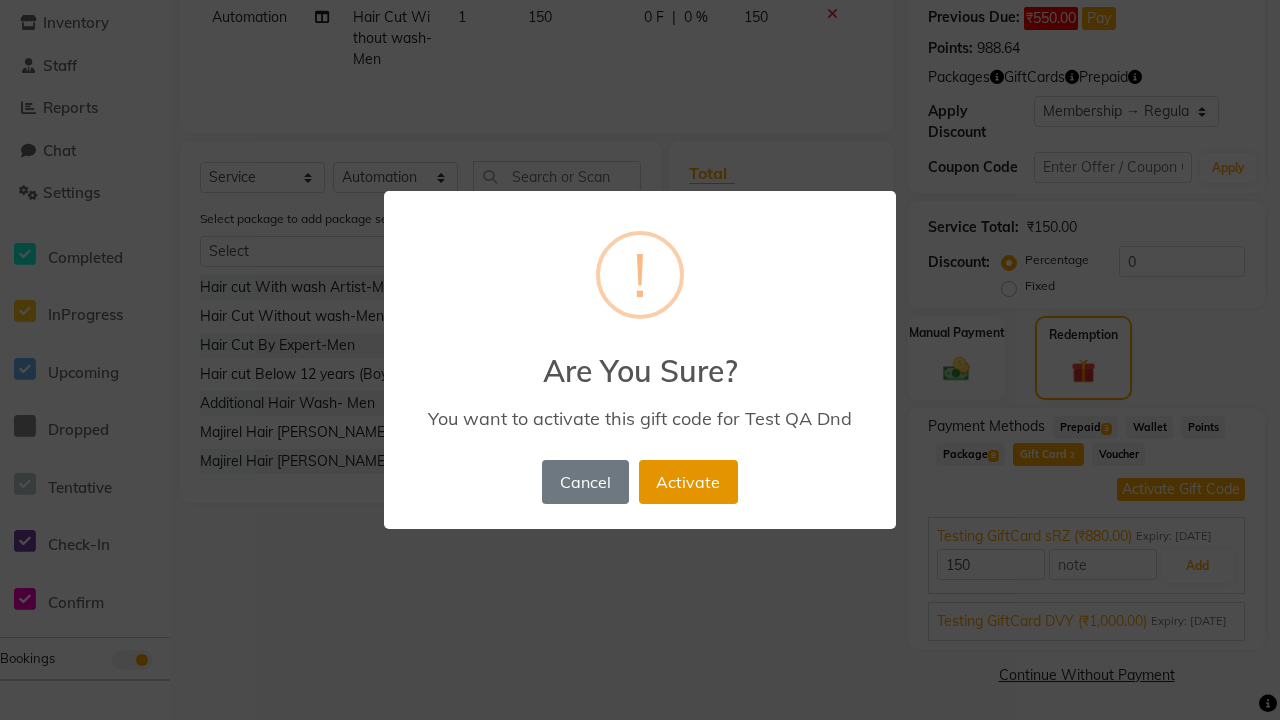 click on "Activate" at bounding box center [688, 482] 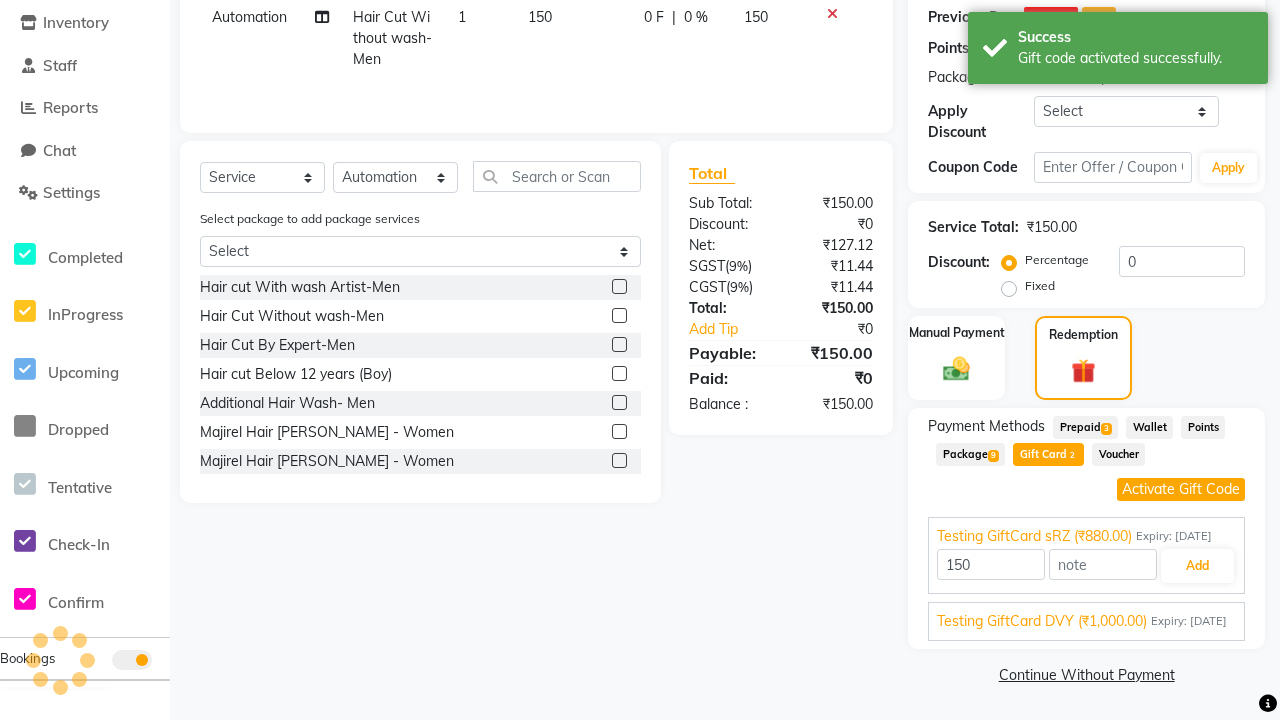 select on "2: Object" 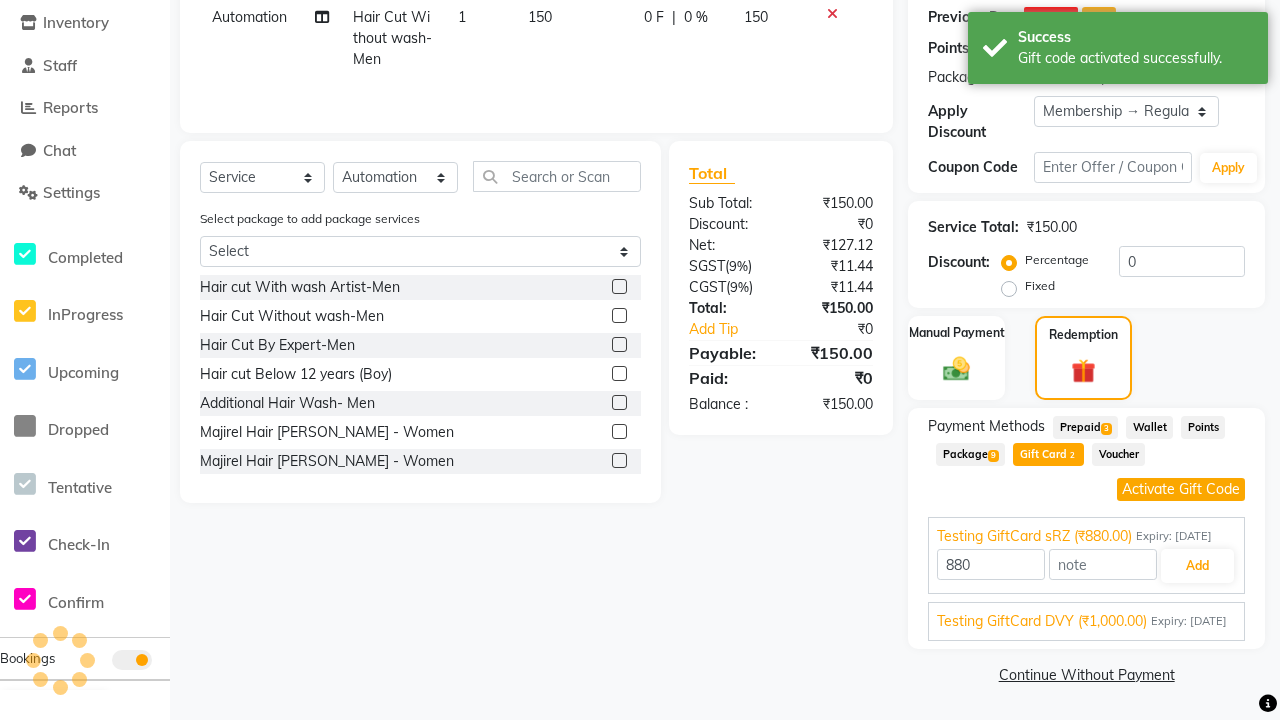 scroll, scrollTop: 346, scrollLeft: 0, axis: vertical 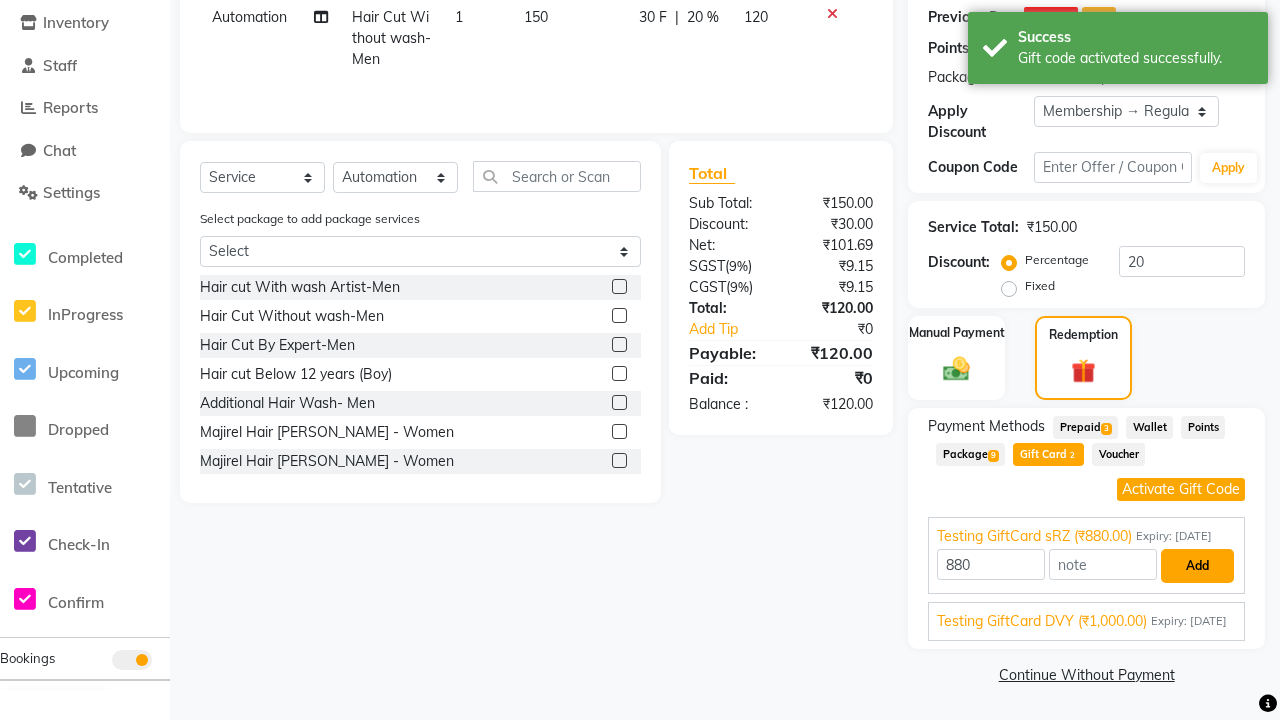 click on "Add" at bounding box center [1197, 566] 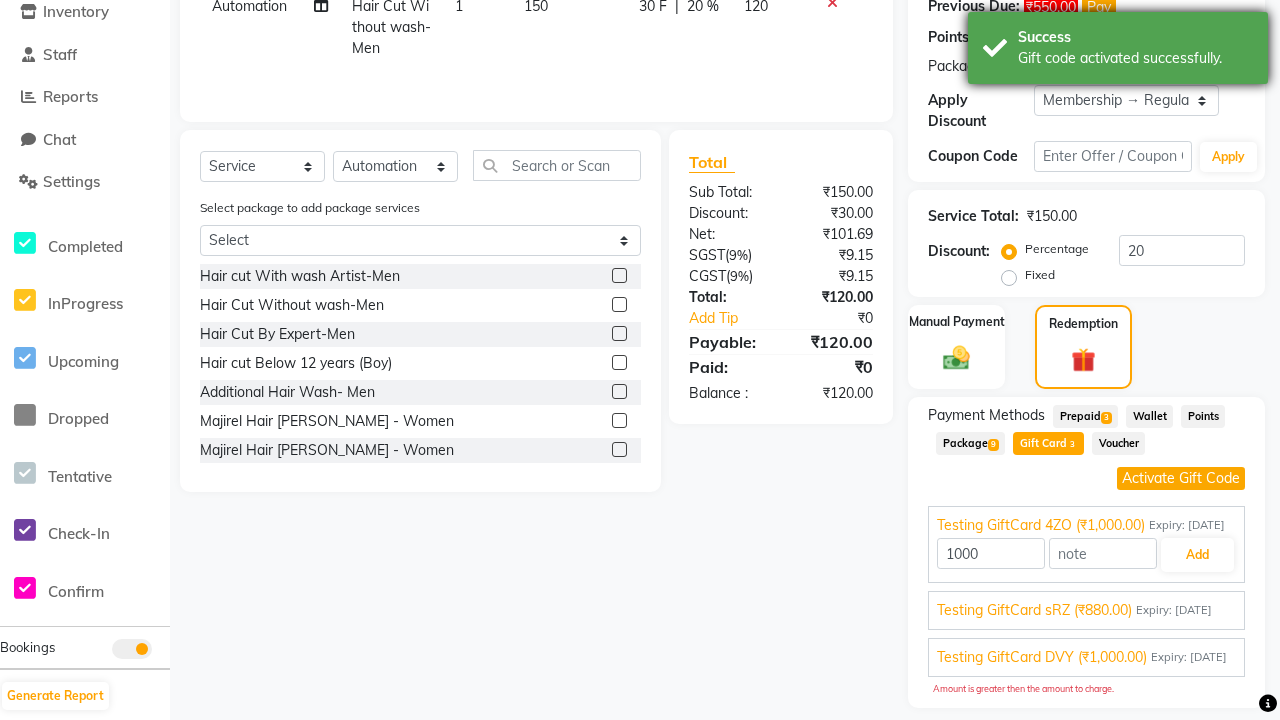click on "Gift code activated successfully." at bounding box center [1135, 58] 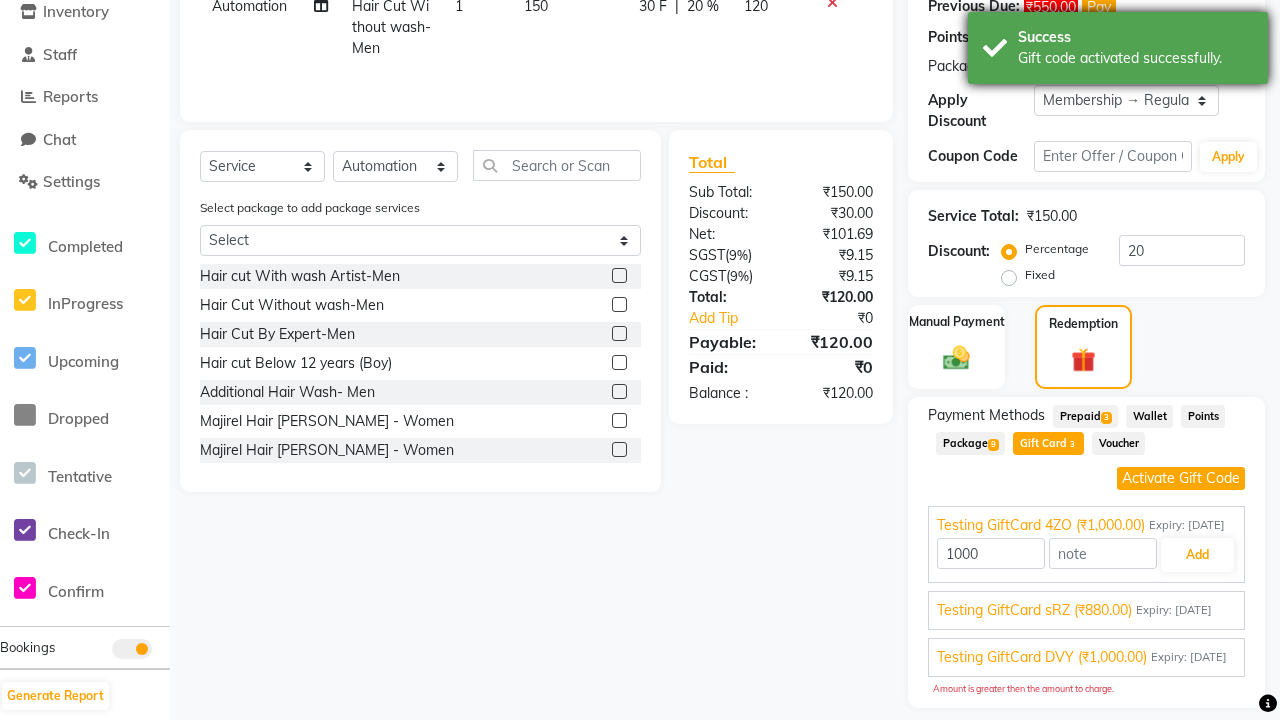 select on "0:" 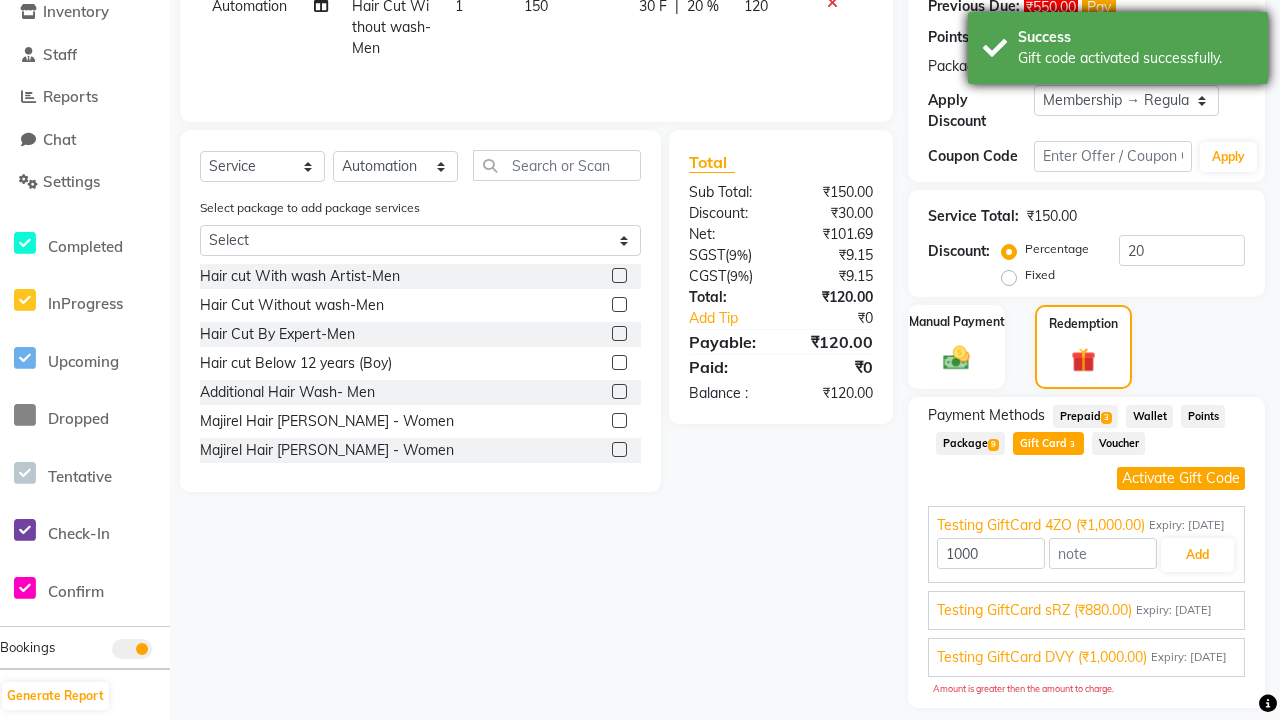 type on "0" 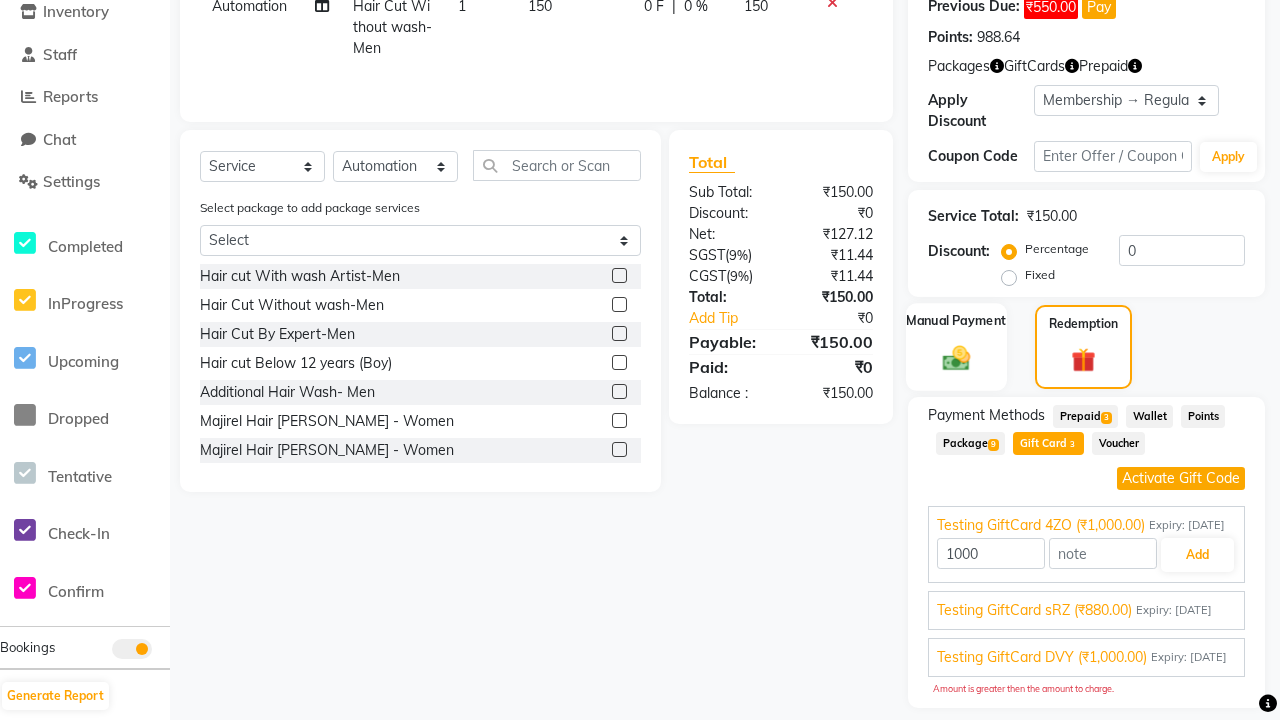 click 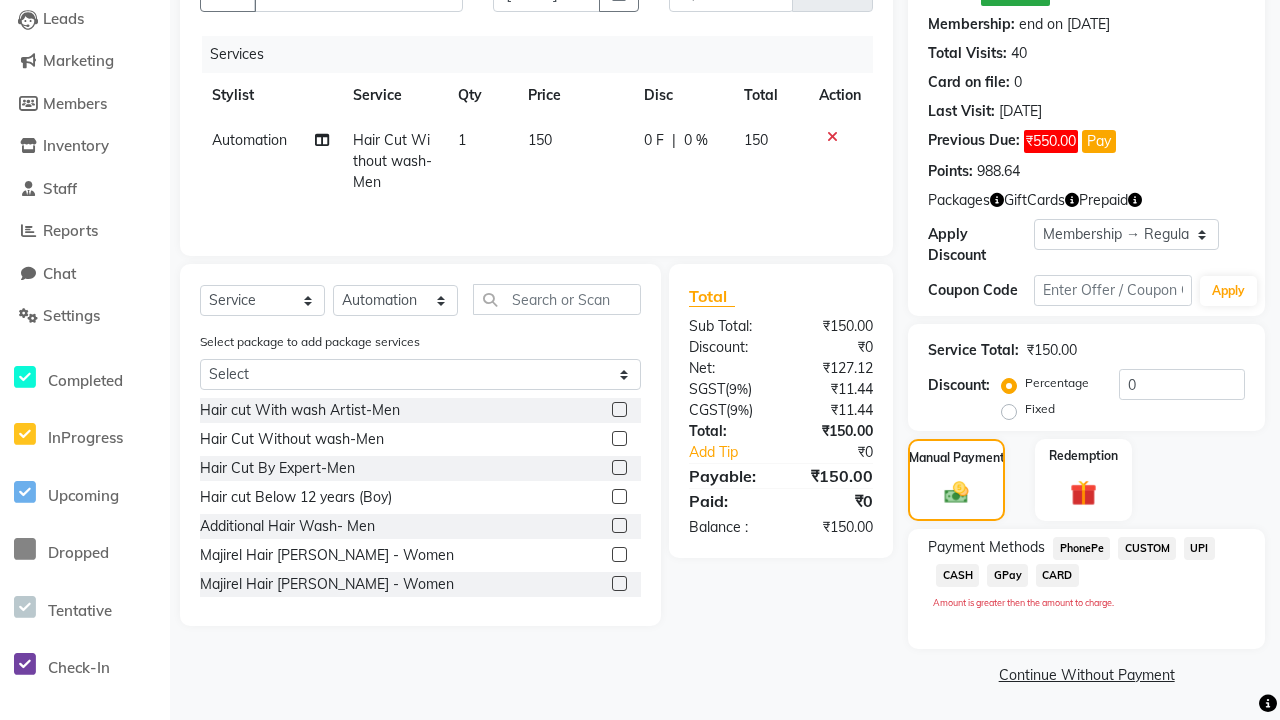 click on "PhonePe" 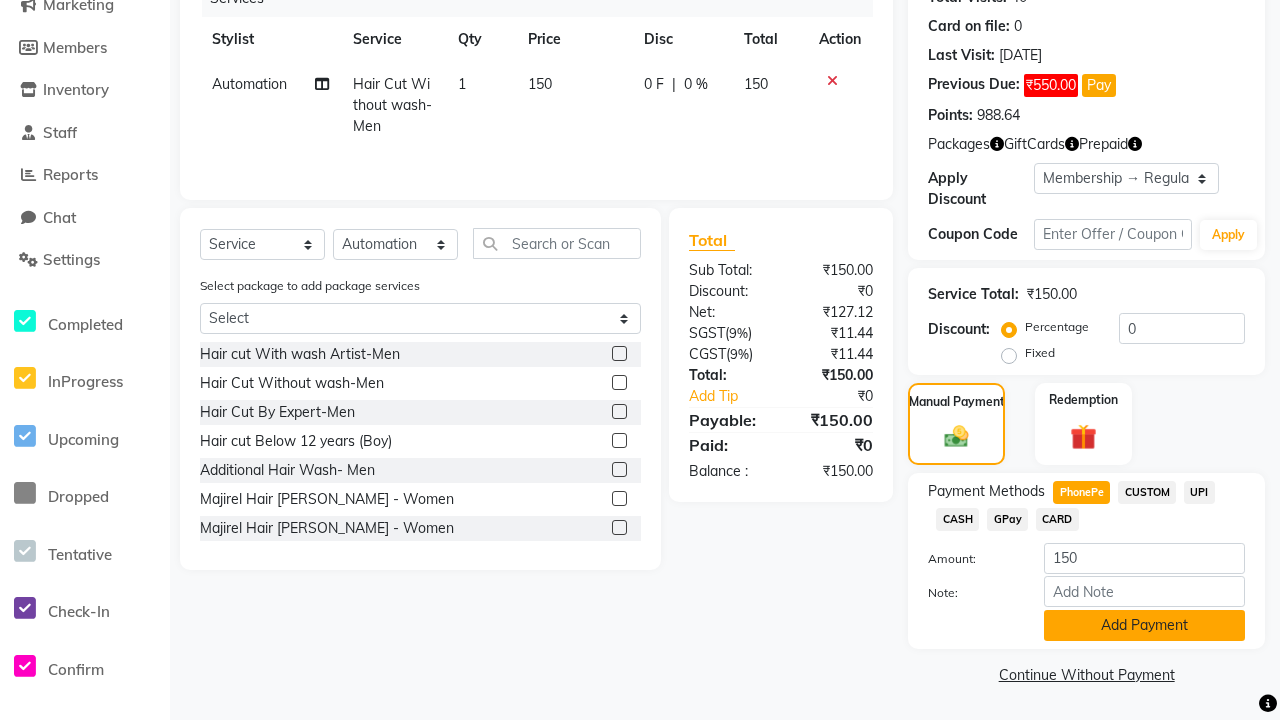 click on "Add Payment" 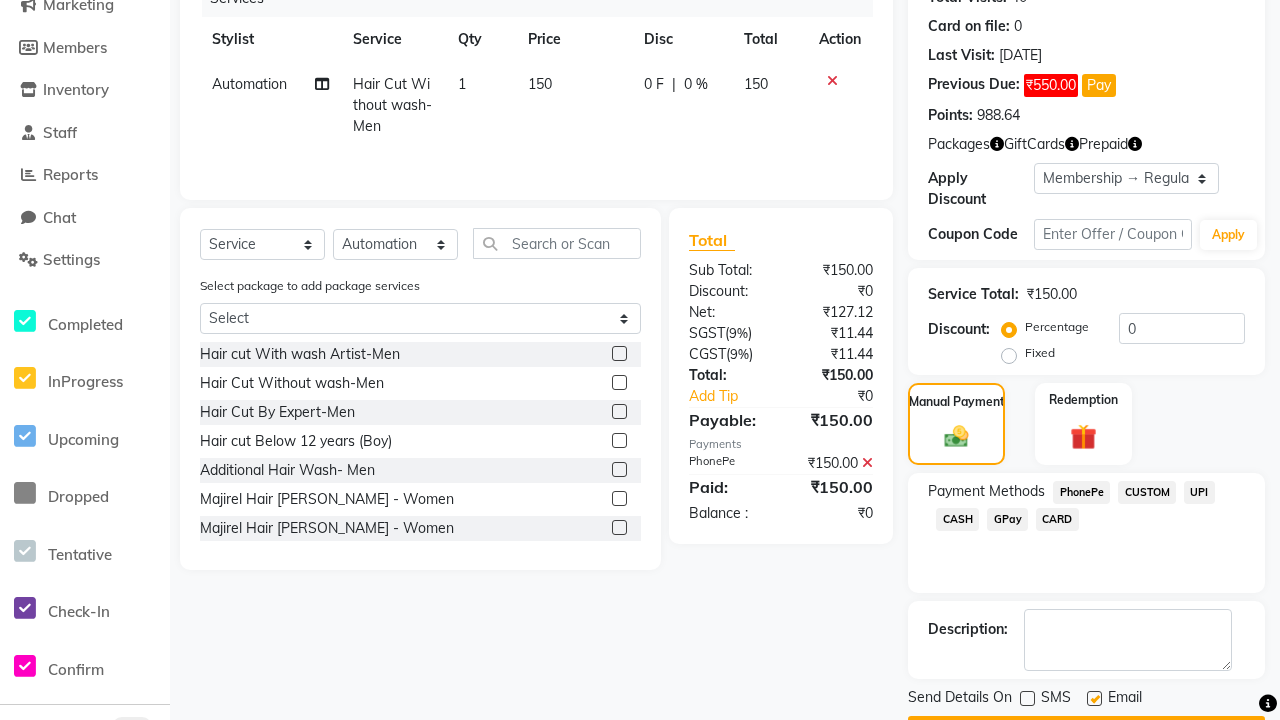 click 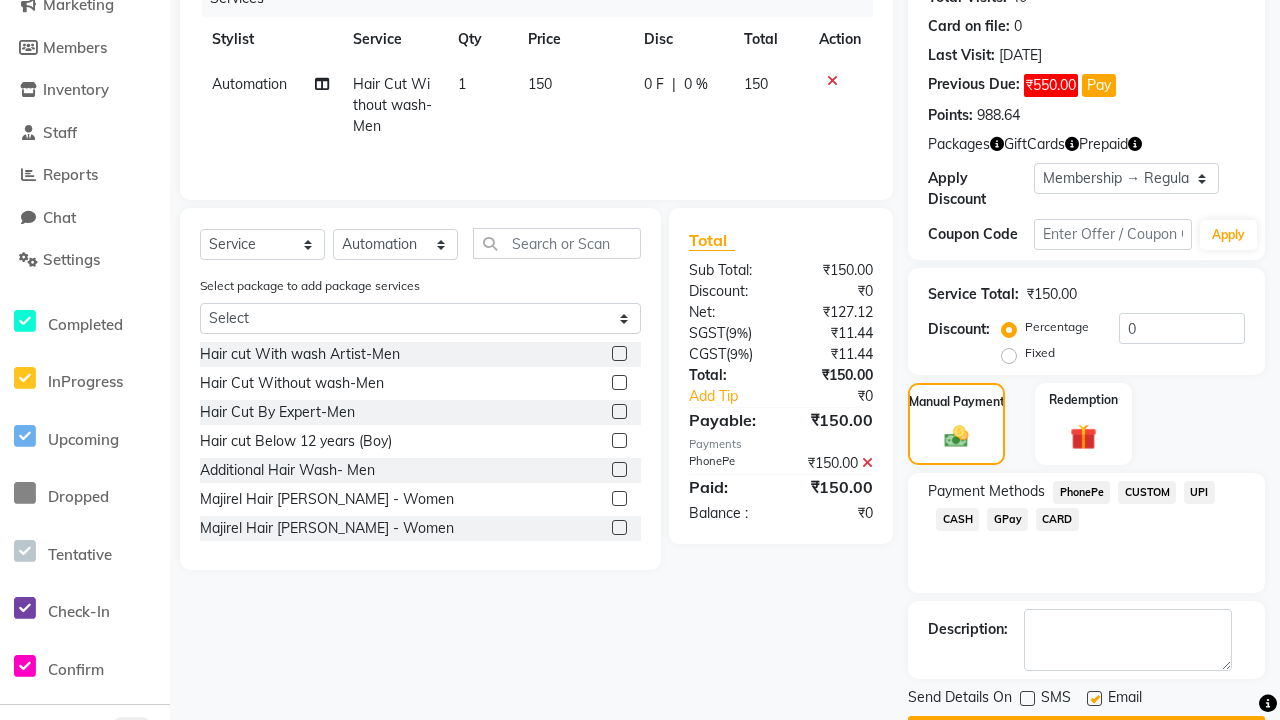 click at bounding box center (1093, 699) 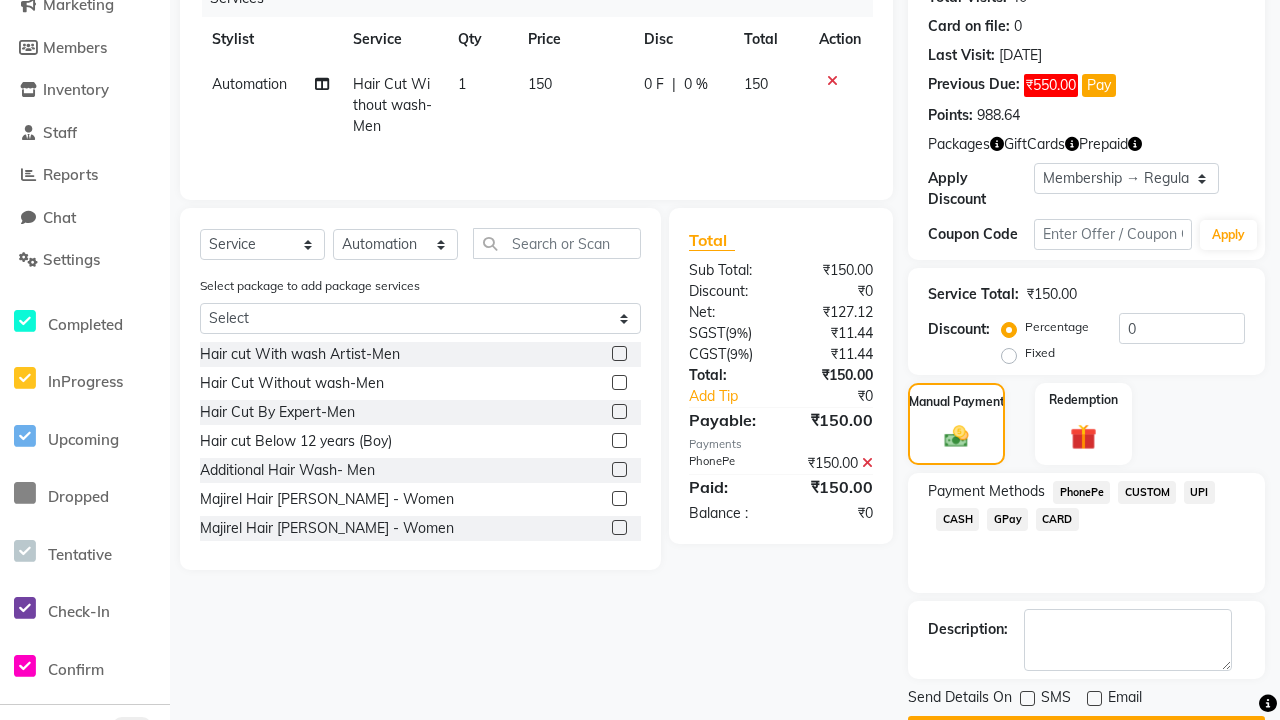 click on "Checkout" 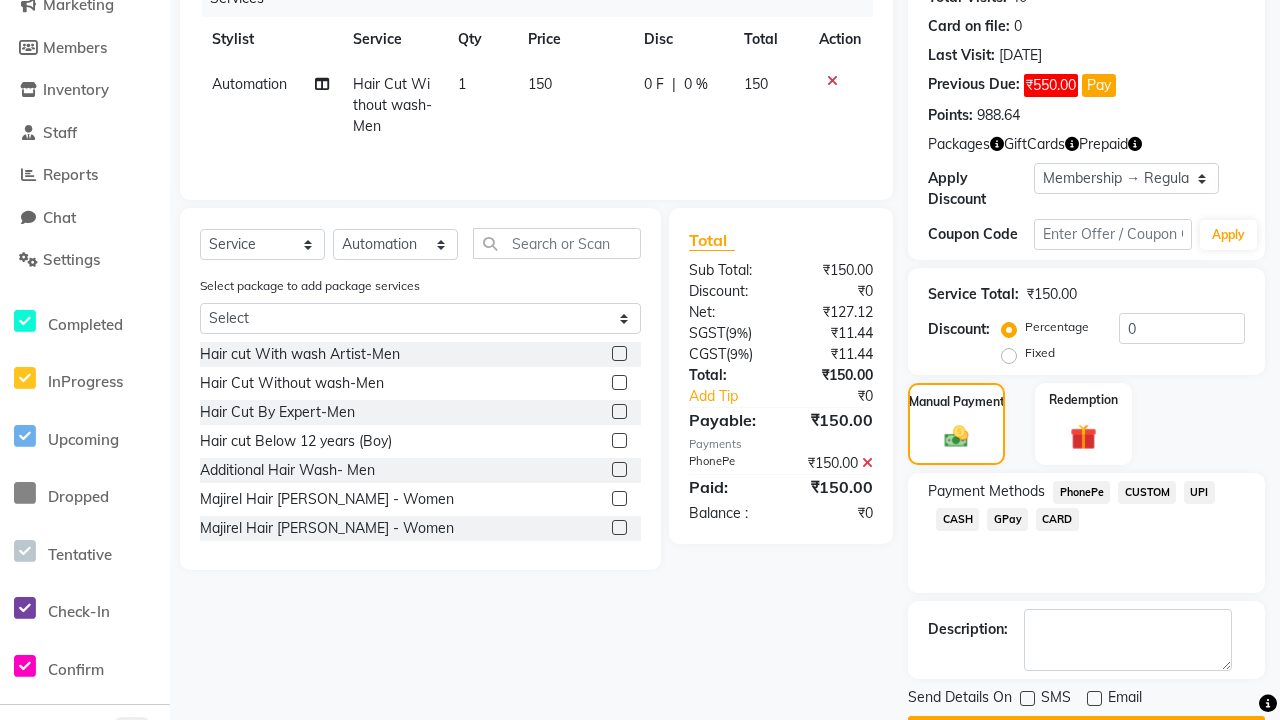scroll, scrollTop: 294, scrollLeft: 0, axis: vertical 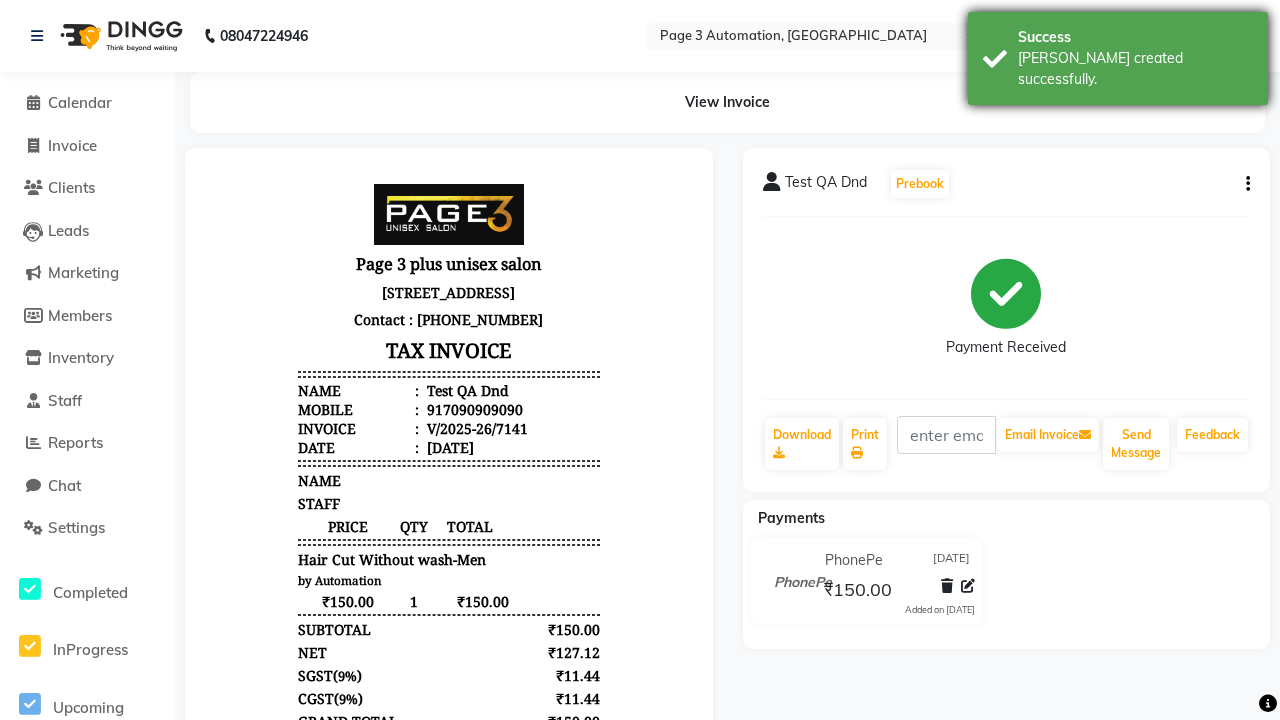 click on "[PERSON_NAME] created successfully." at bounding box center (1135, 69) 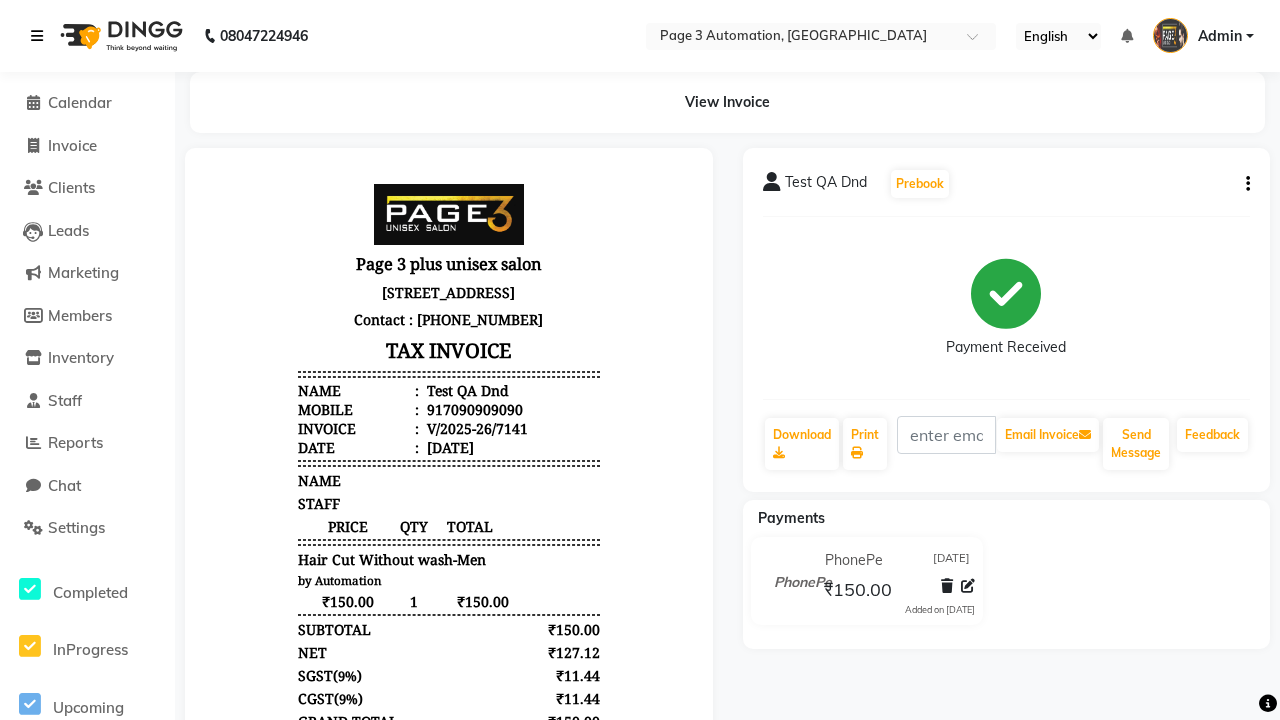 click at bounding box center [37, 36] 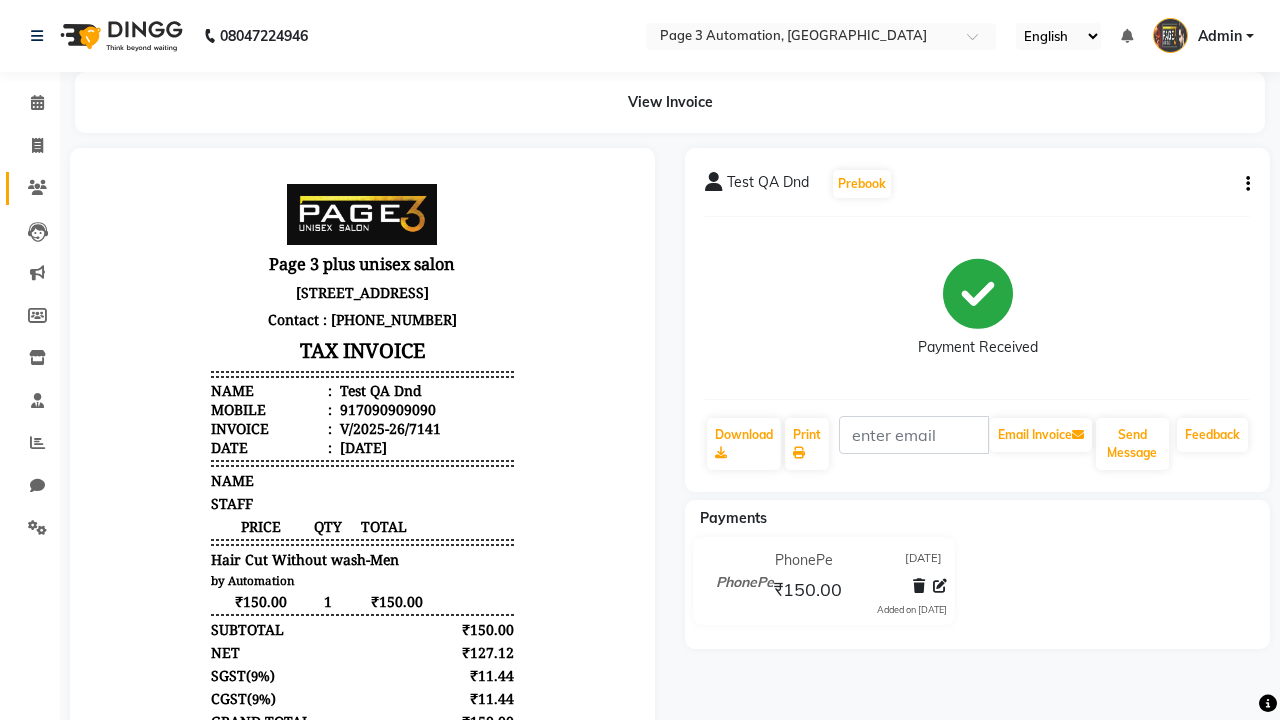 click 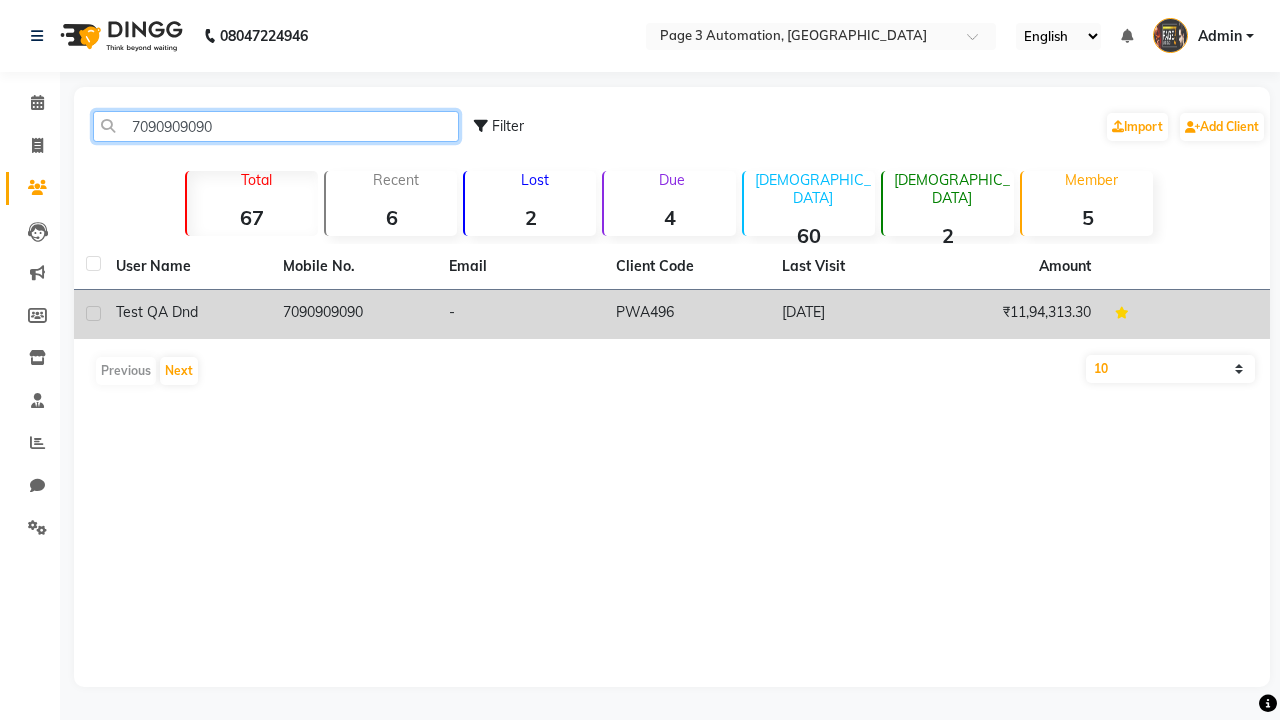 type on "7090909090" 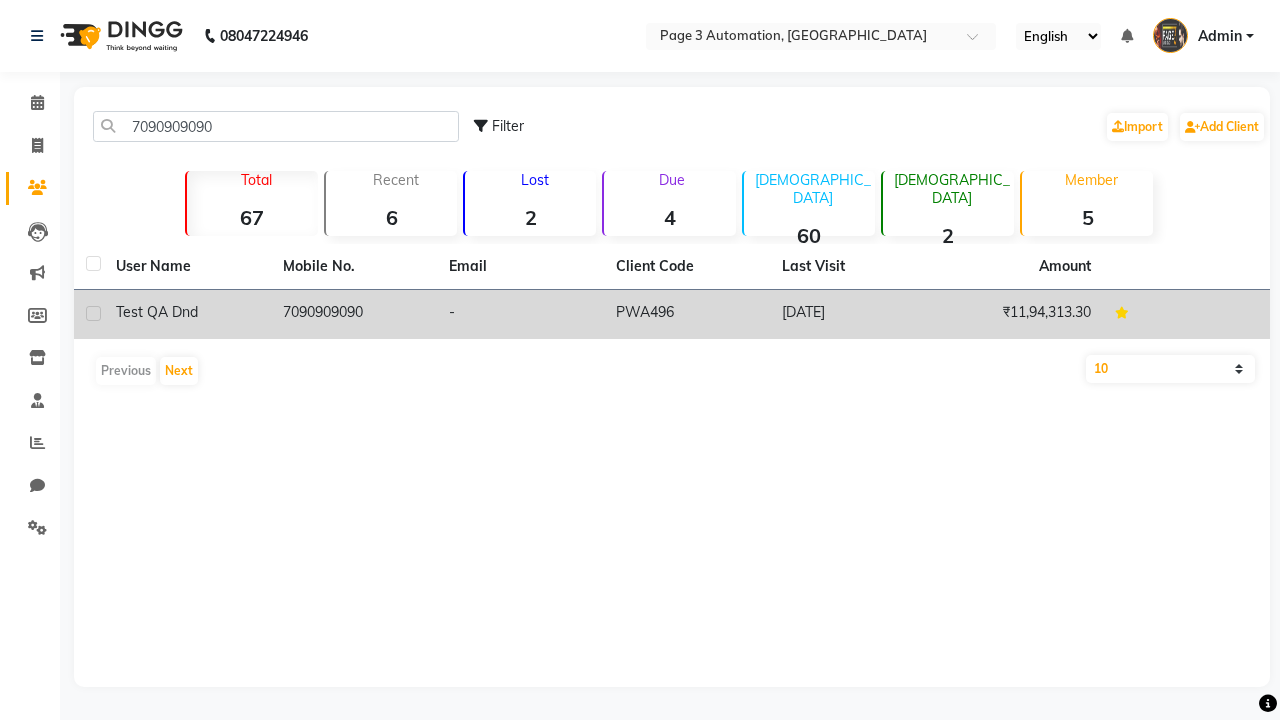 click on "7090909090" 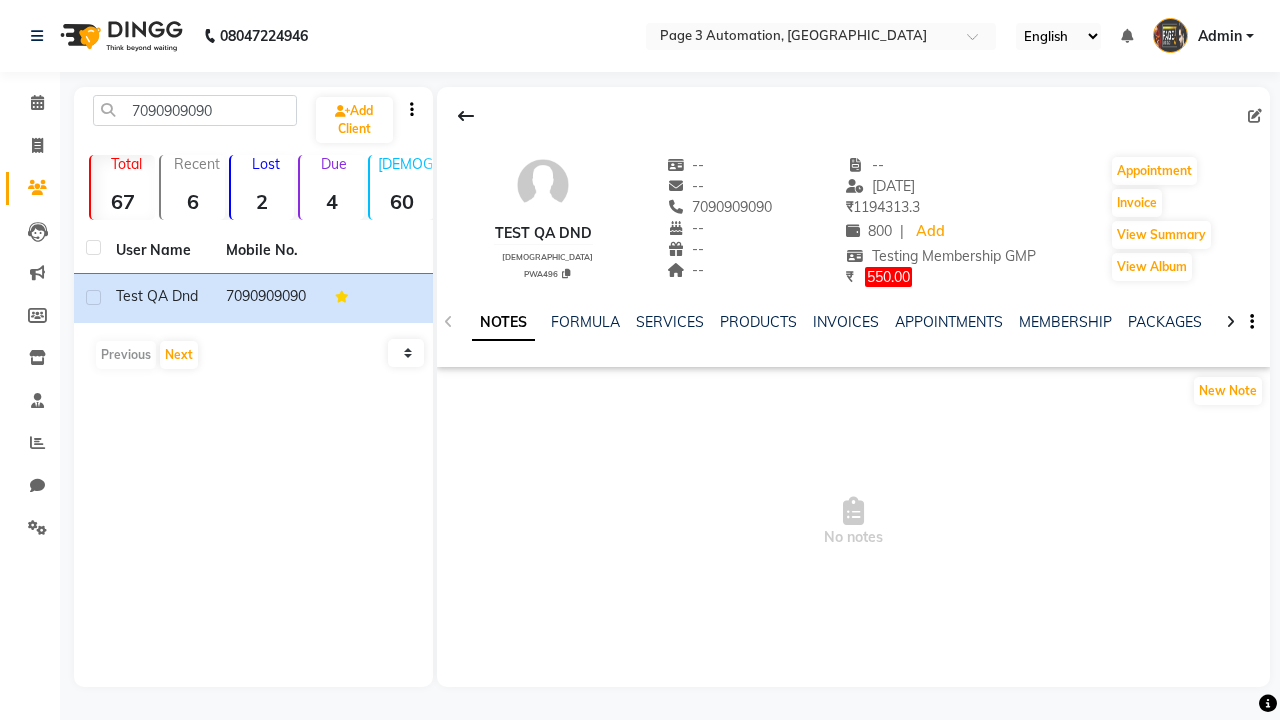 click on "GIFTCARDS" 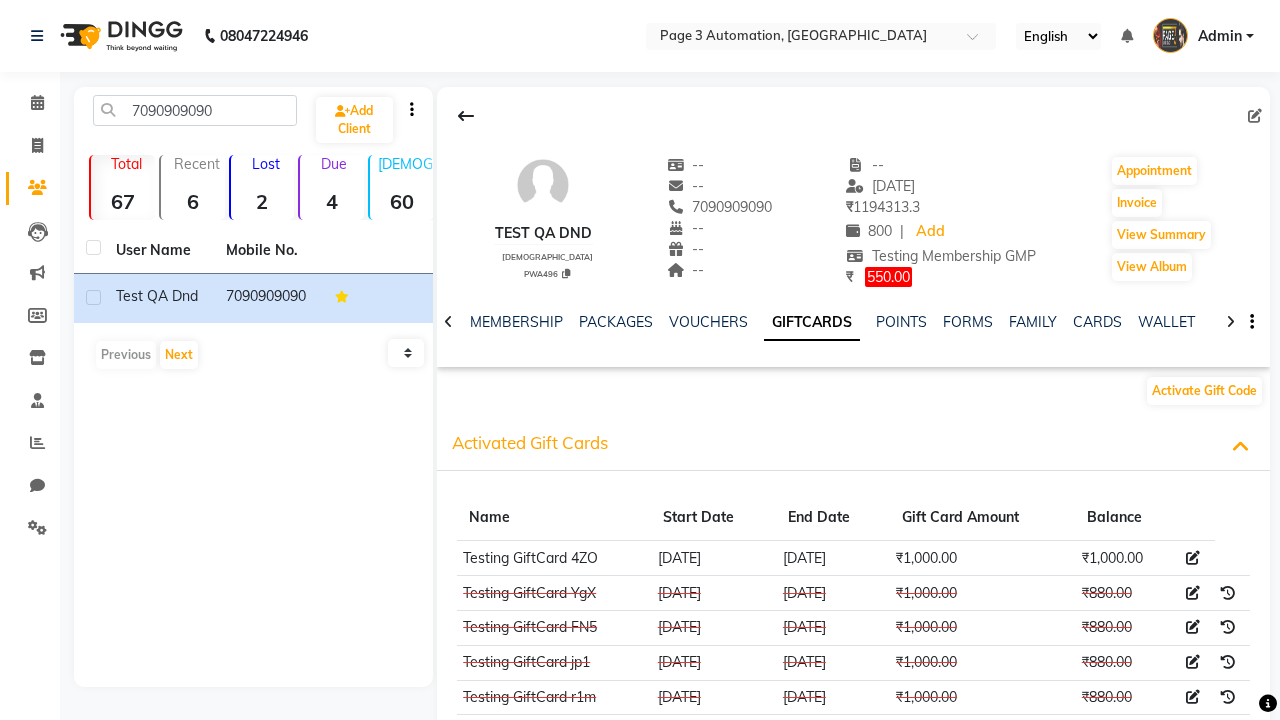 scroll, scrollTop: 0, scrollLeft: 403, axis: horizontal 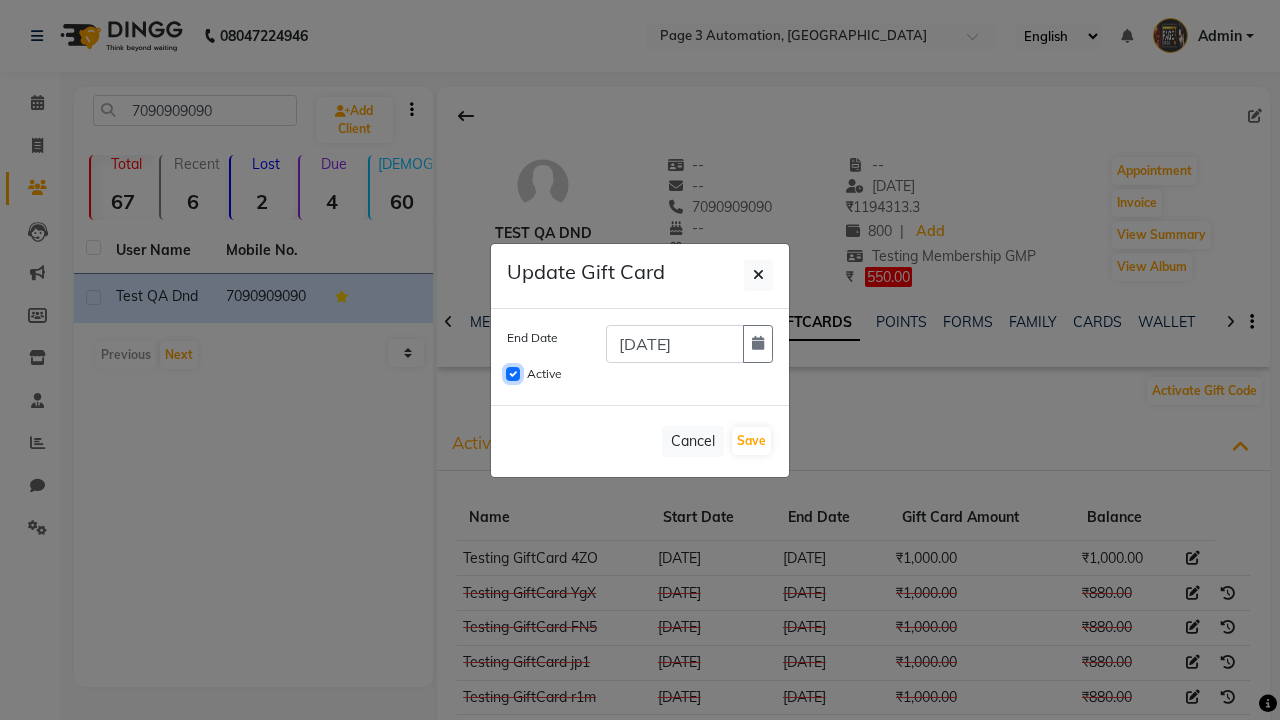 click on "Active" at bounding box center [513, 374] 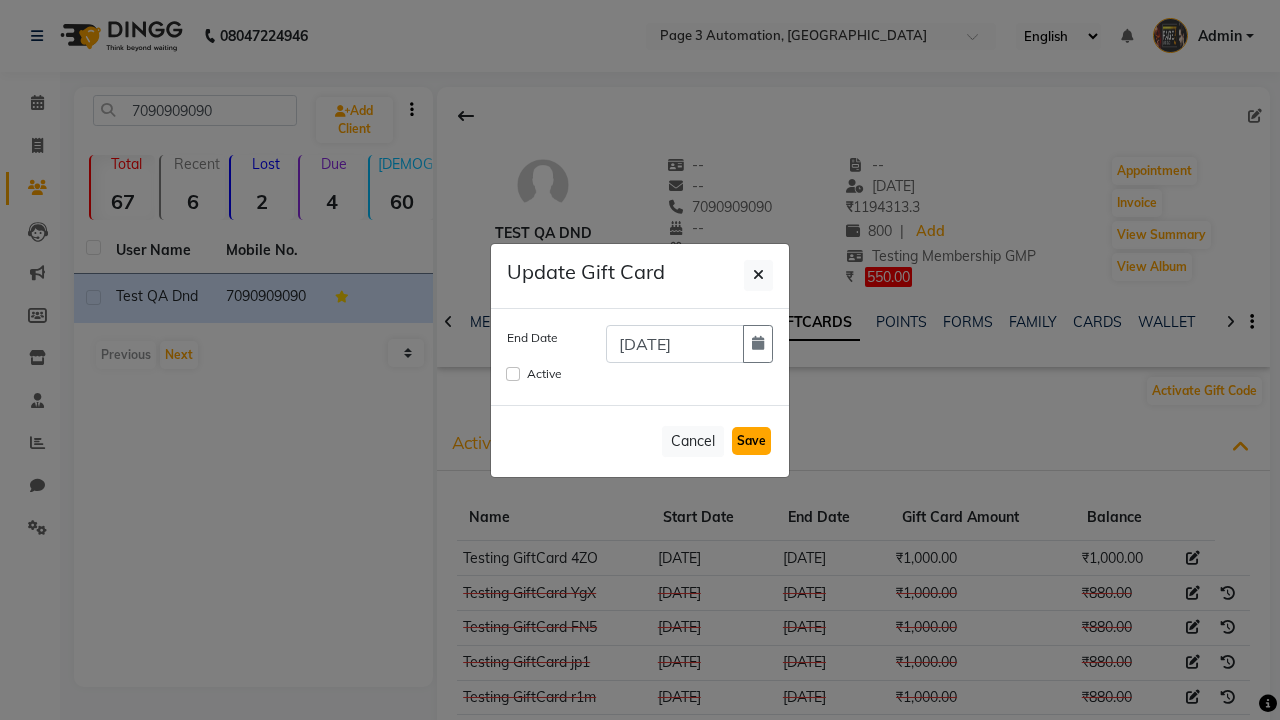 click on "Save" 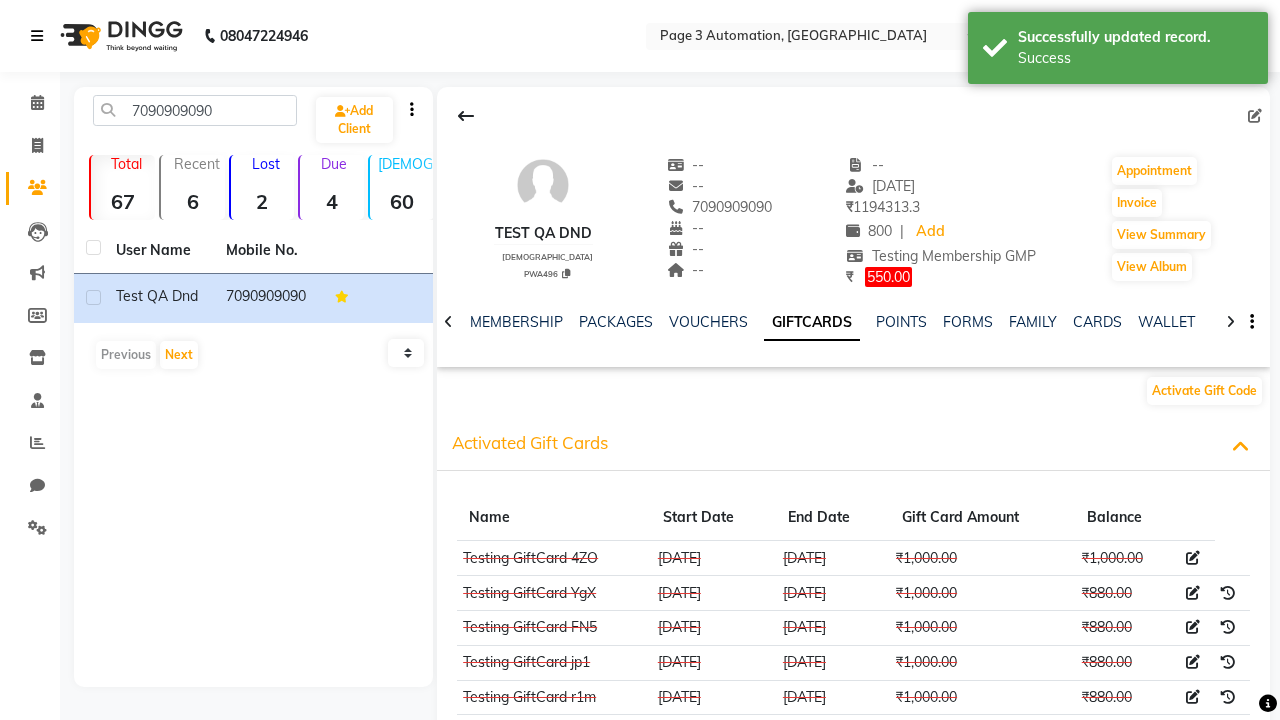click on "Success" at bounding box center [1135, 58] 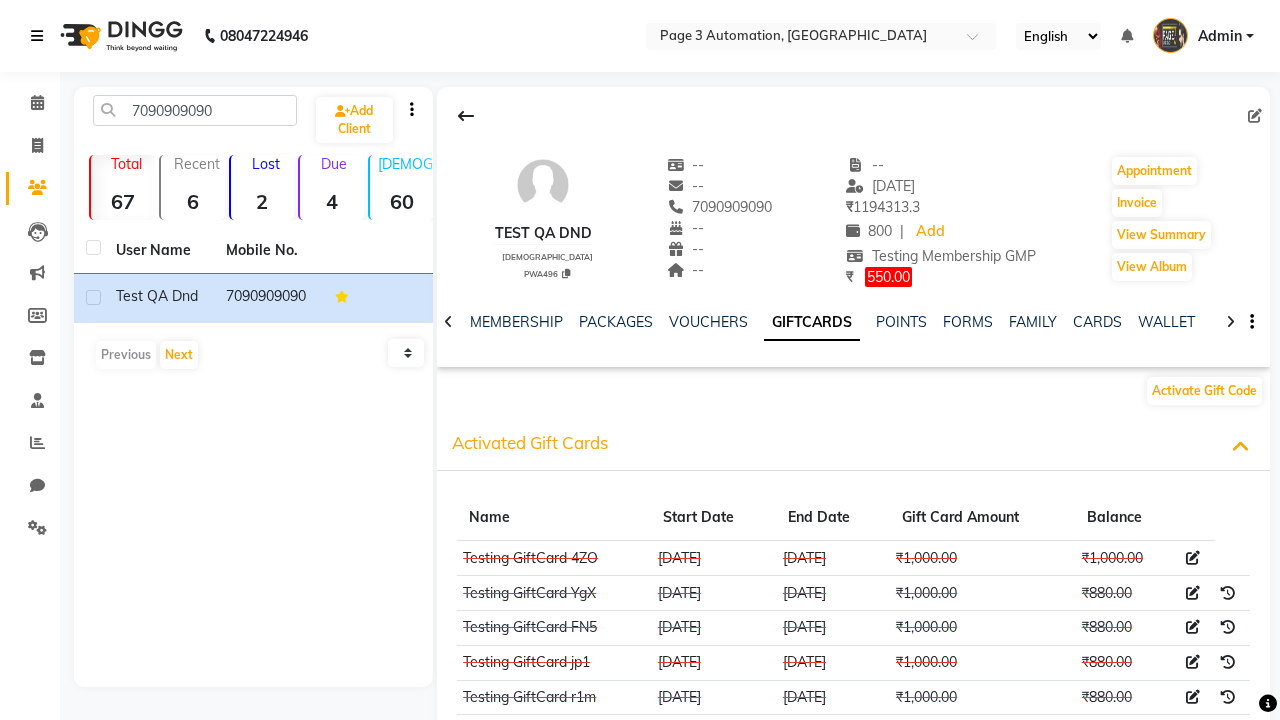 click at bounding box center (37, 36) 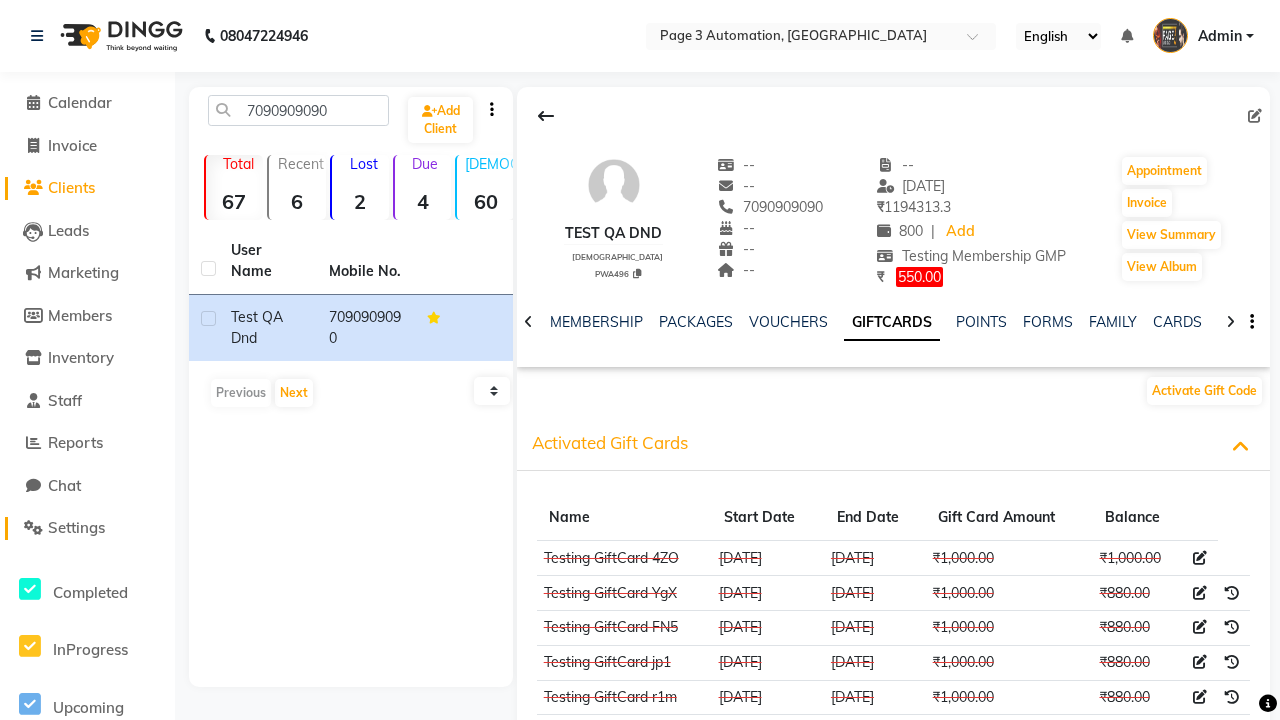 click on "Settings" 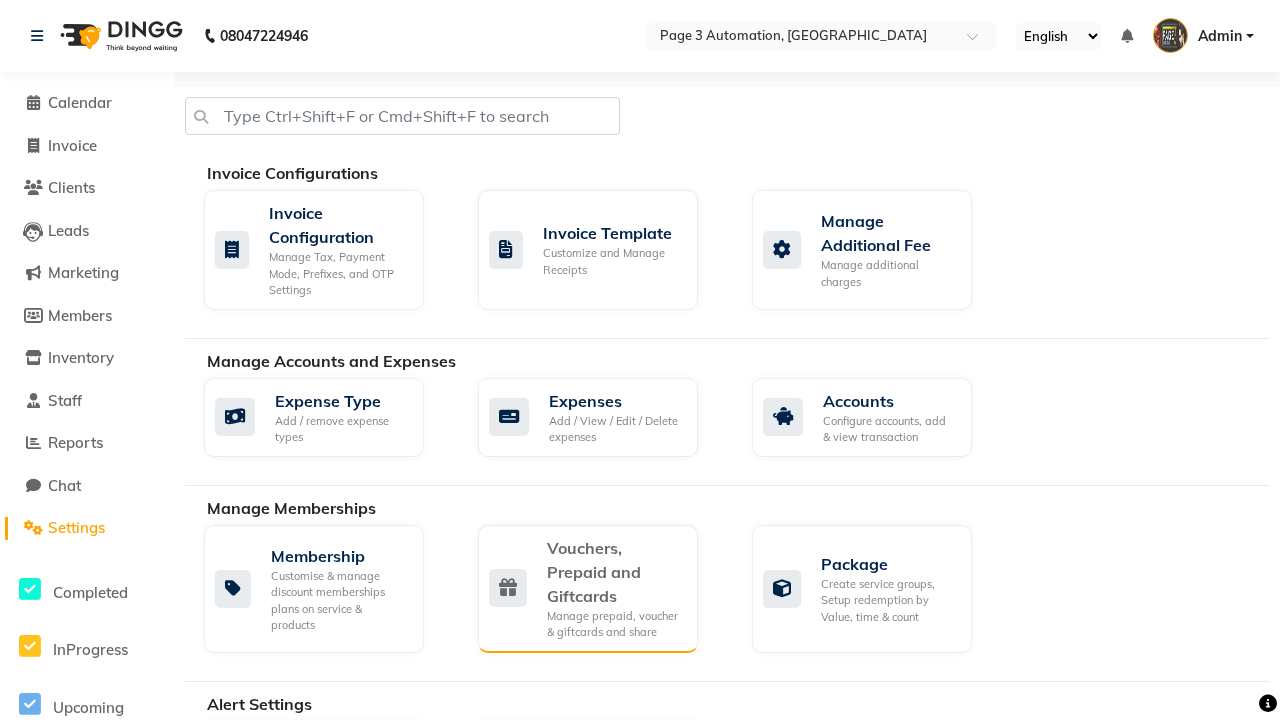 click on "Vouchers, Prepaid and Giftcards" 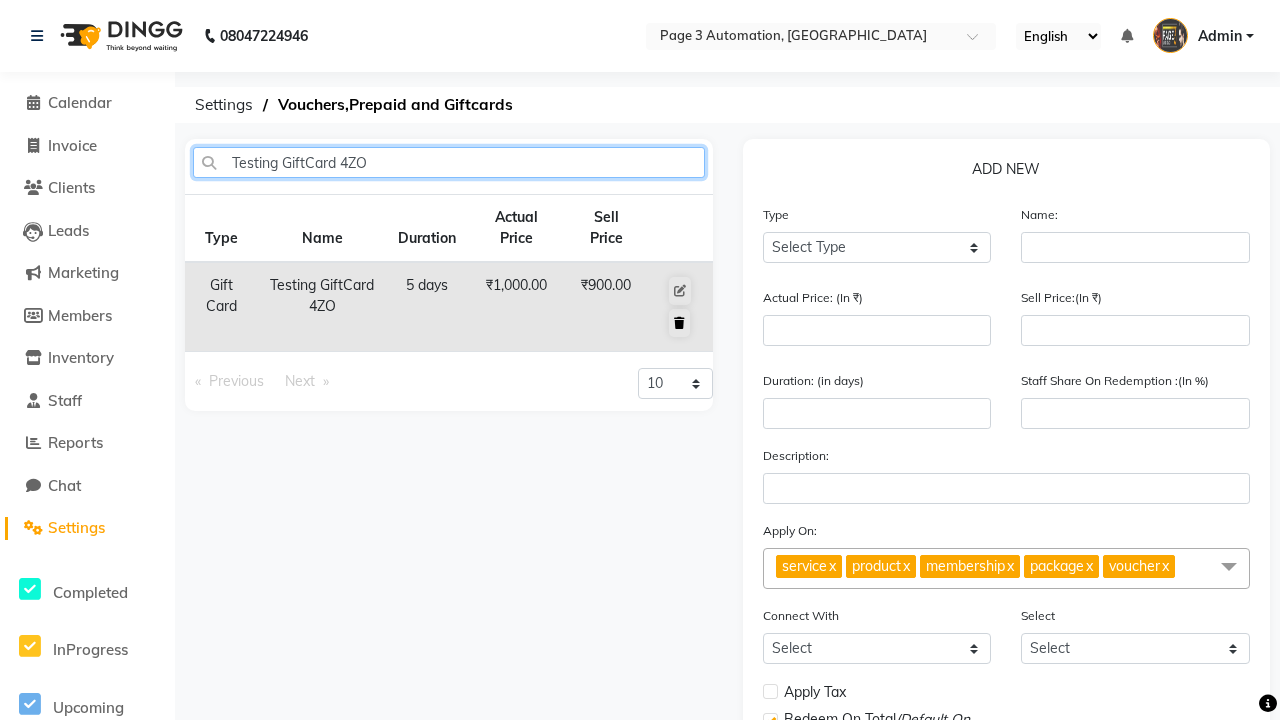 type on "Testing GiftCard 4ZO" 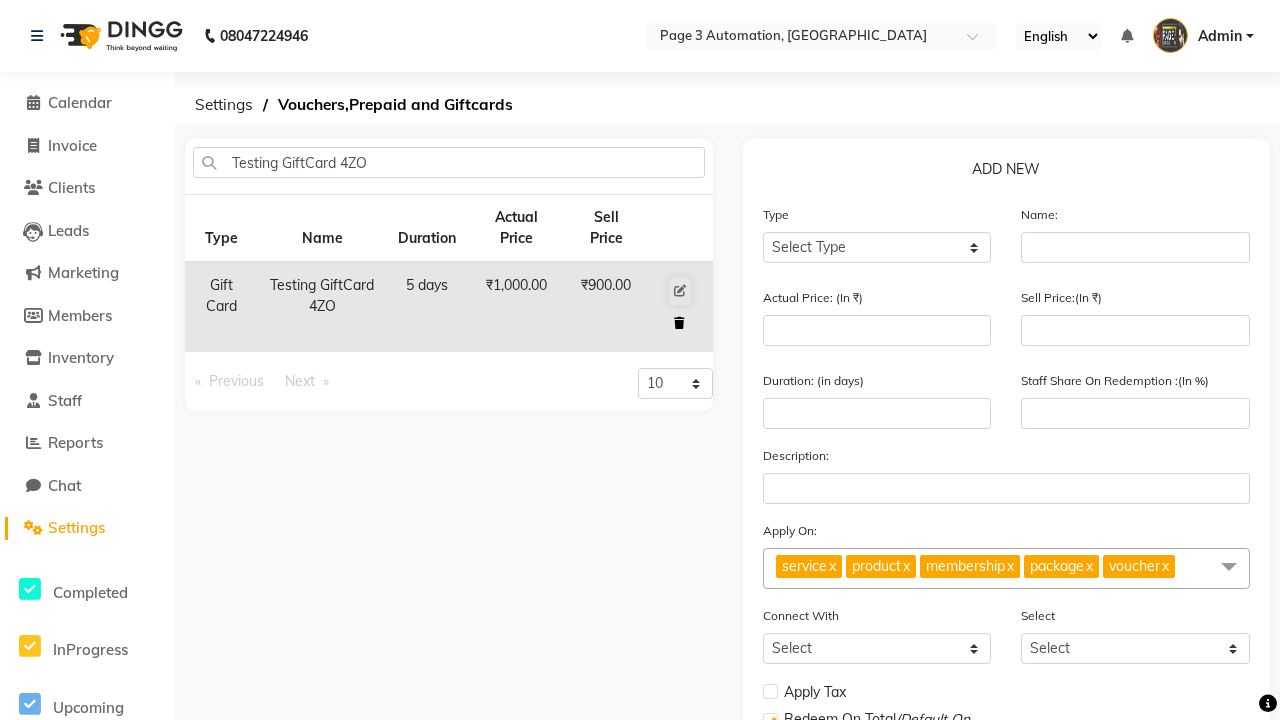 click 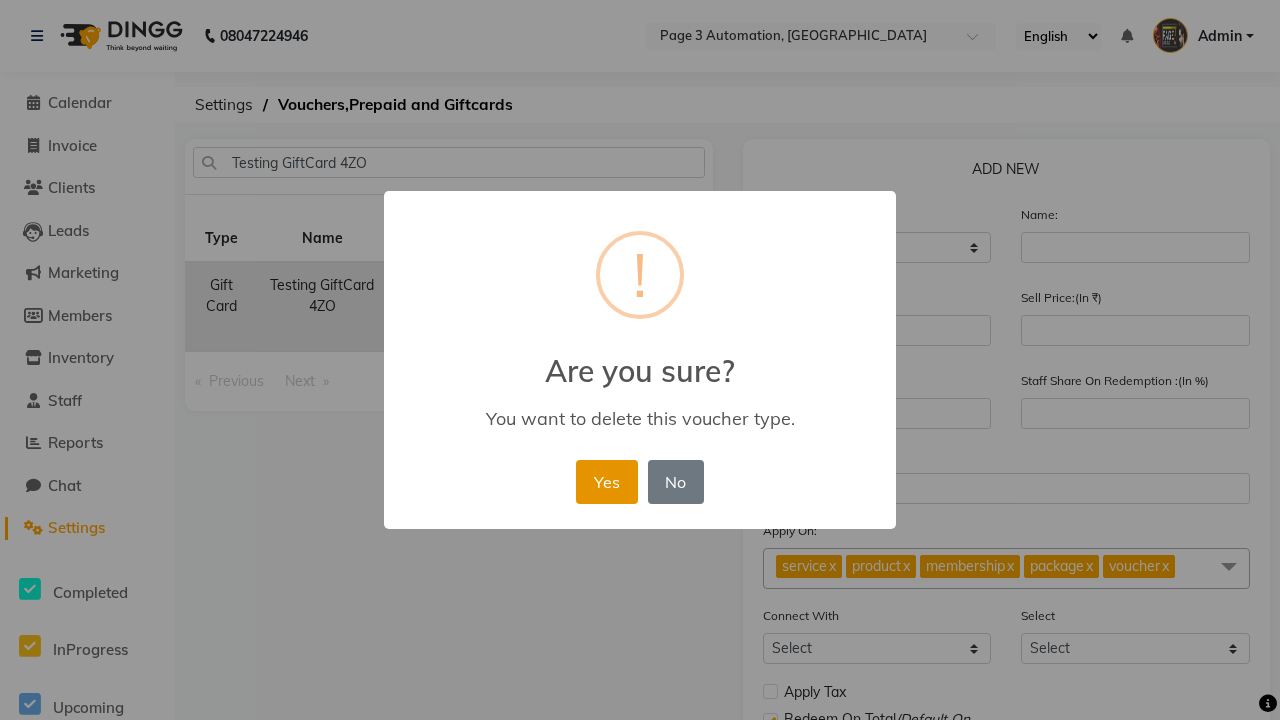 click on "Yes" at bounding box center [606, 482] 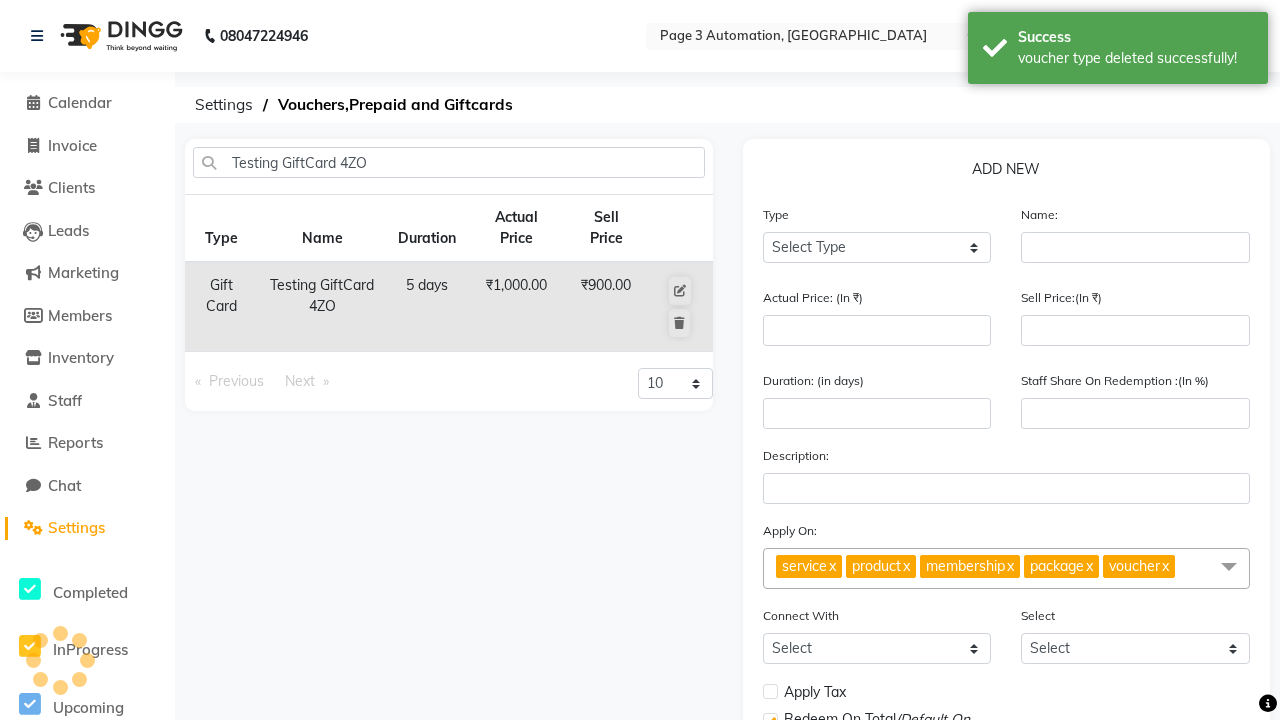 type 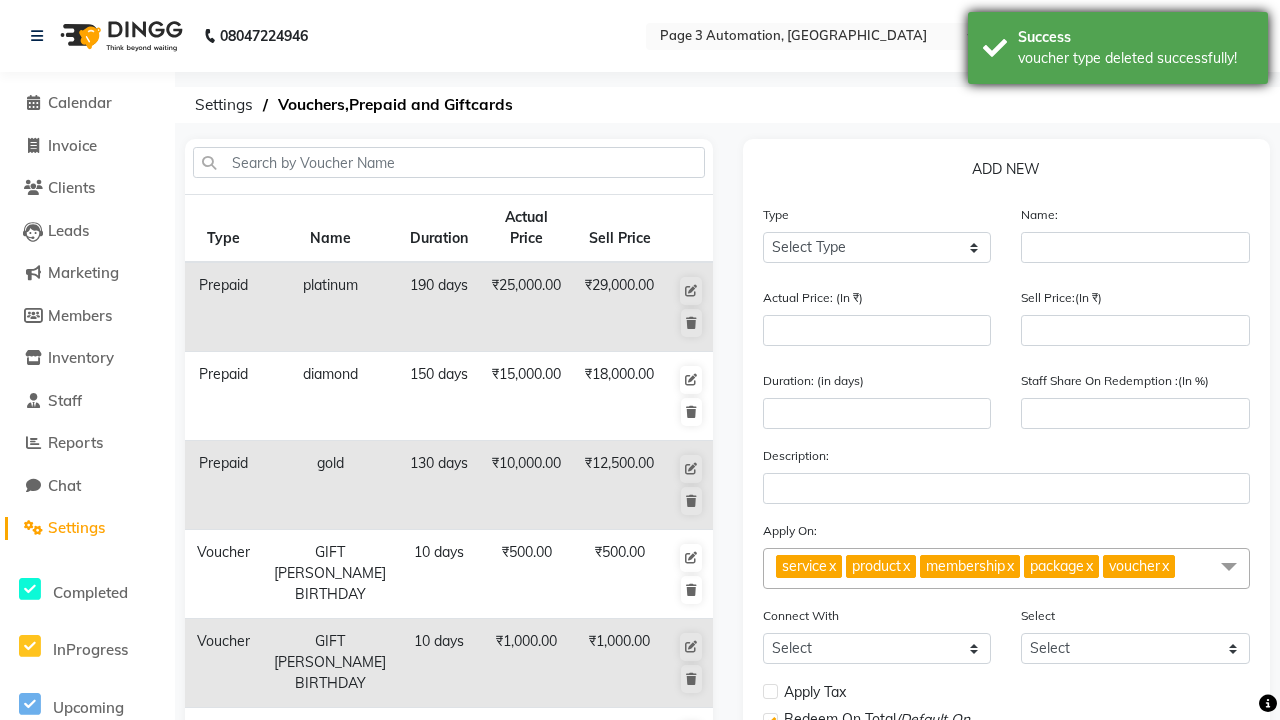 click on "voucher type deleted successfully!" at bounding box center (1135, 58) 